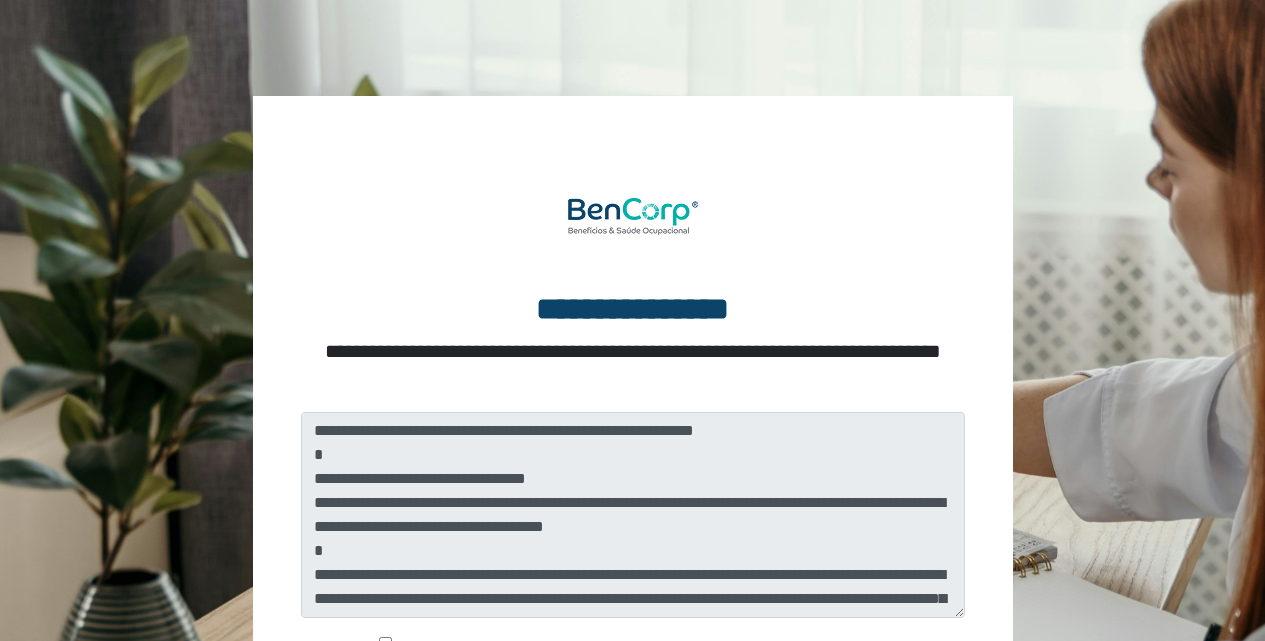 scroll, scrollTop: 240, scrollLeft: 0, axis: vertical 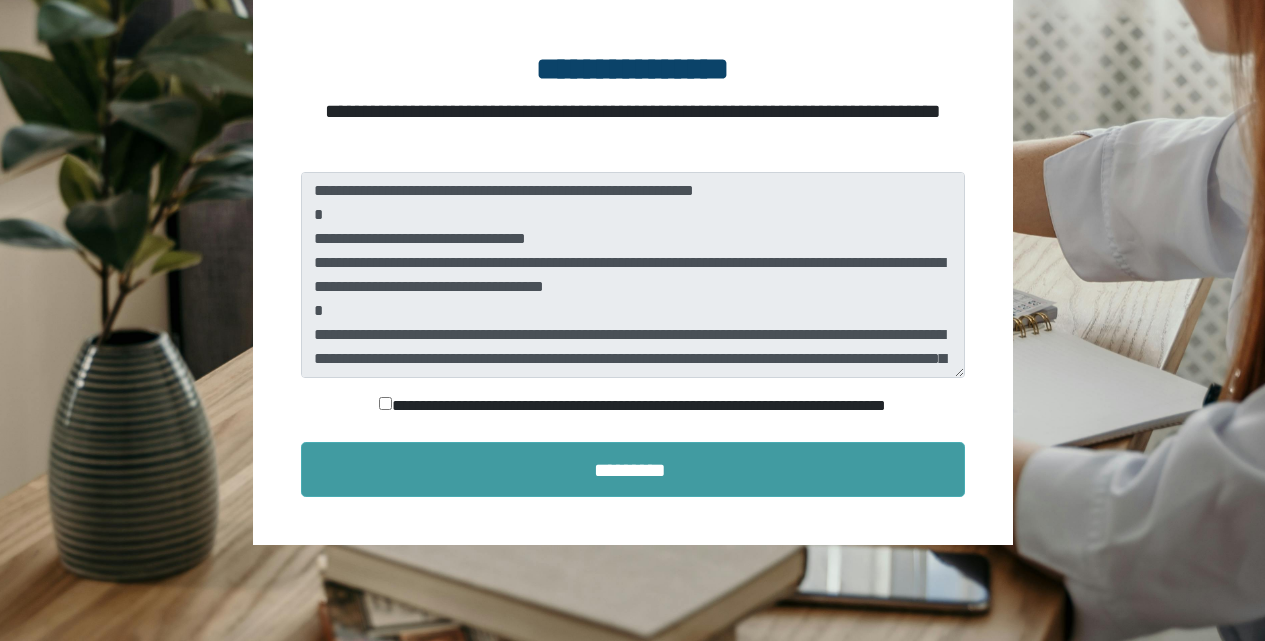 click on "*********" at bounding box center (633, 469) 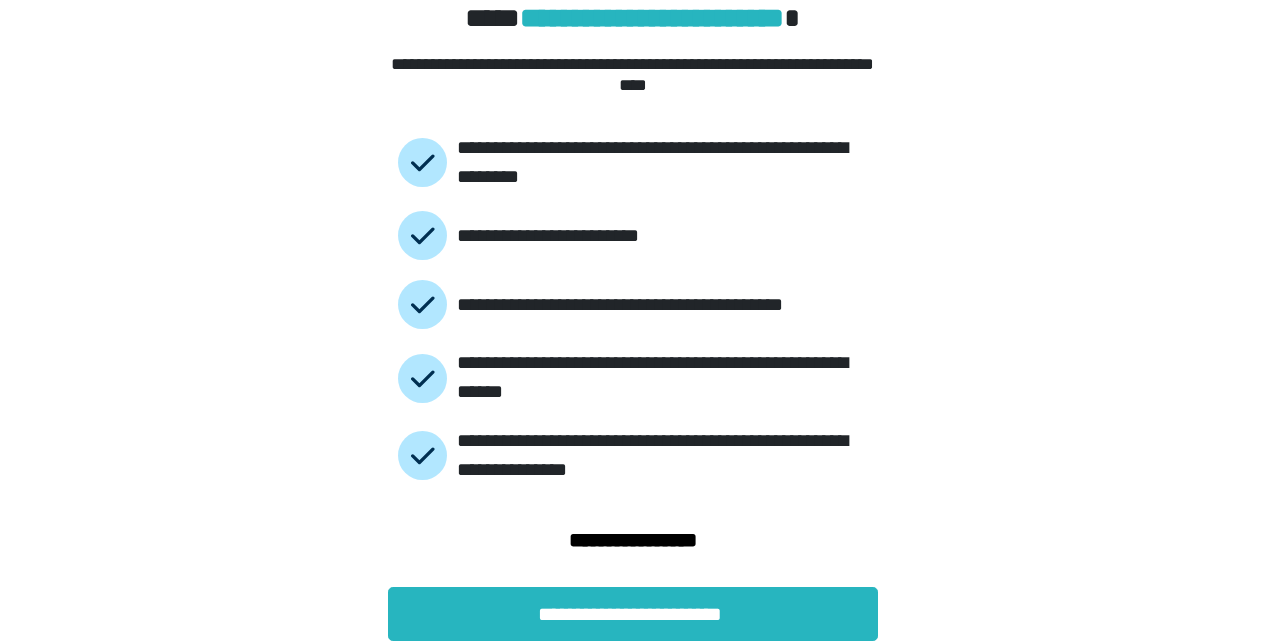 scroll, scrollTop: 101, scrollLeft: 0, axis: vertical 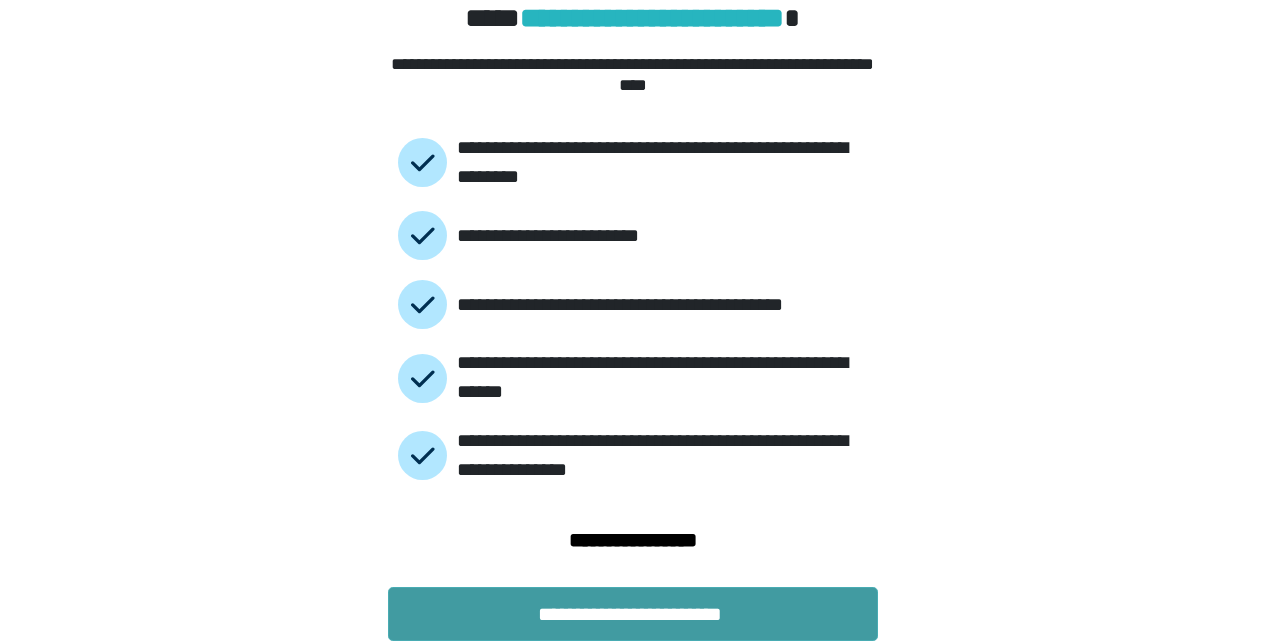 click on "**********" at bounding box center [633, 614] 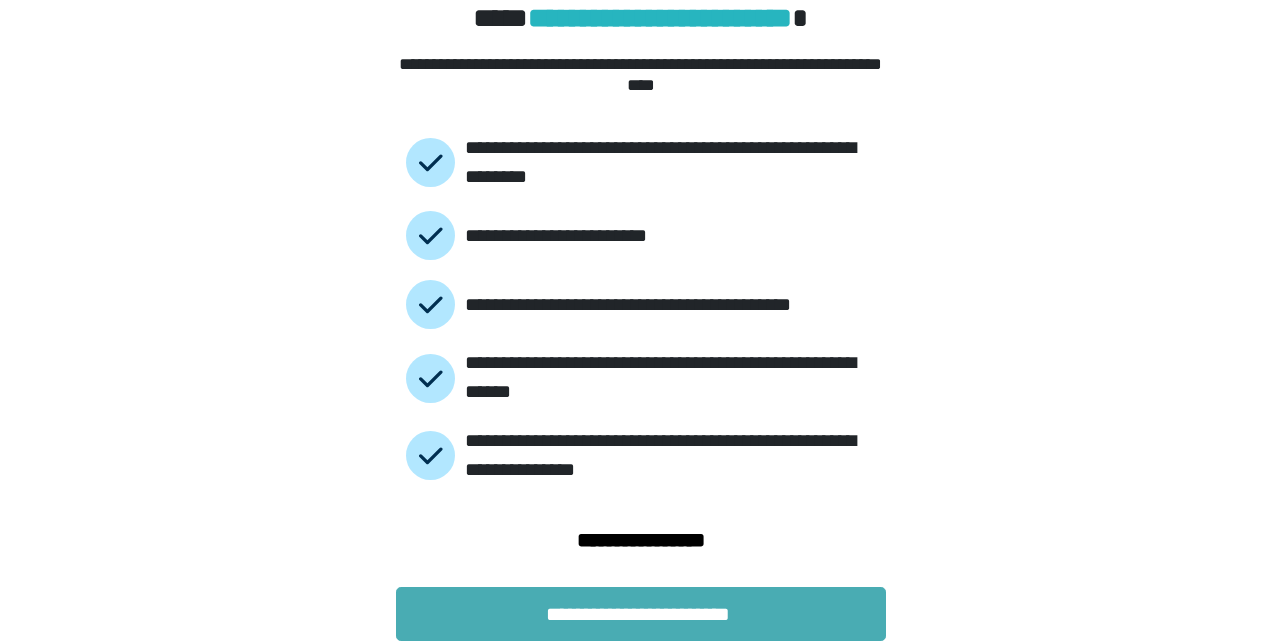 scroll, scrollTop: 0, scrollLeft: 0, axis: both 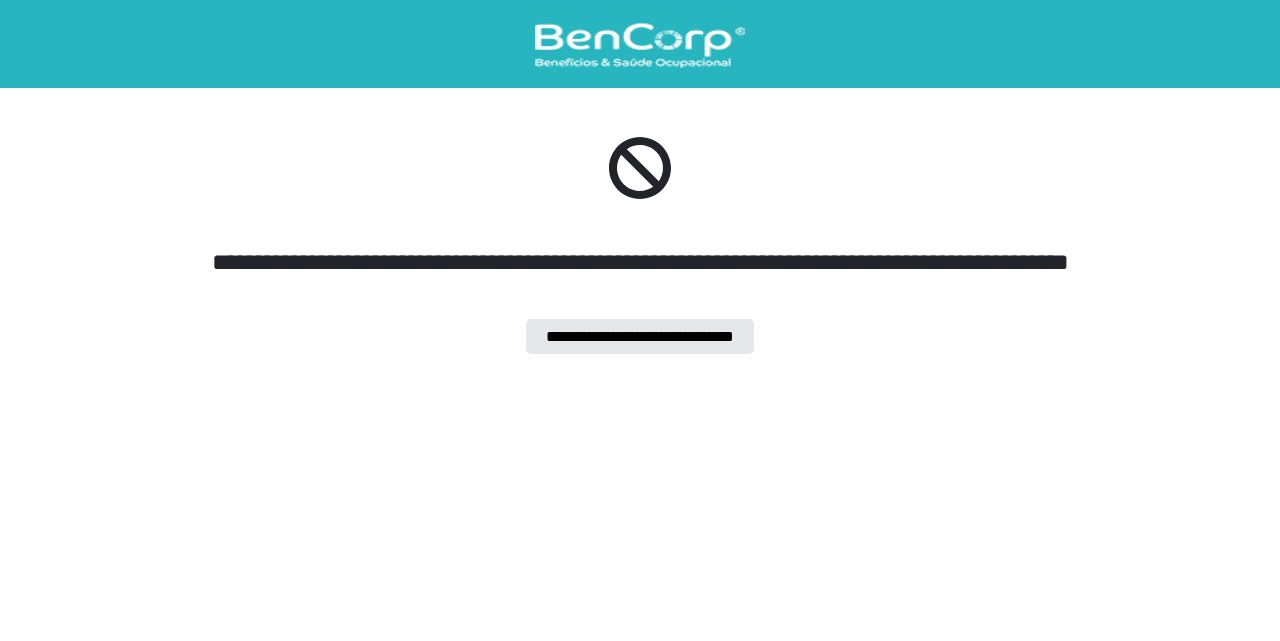 click on "**********" at bounding box center (640, 336) 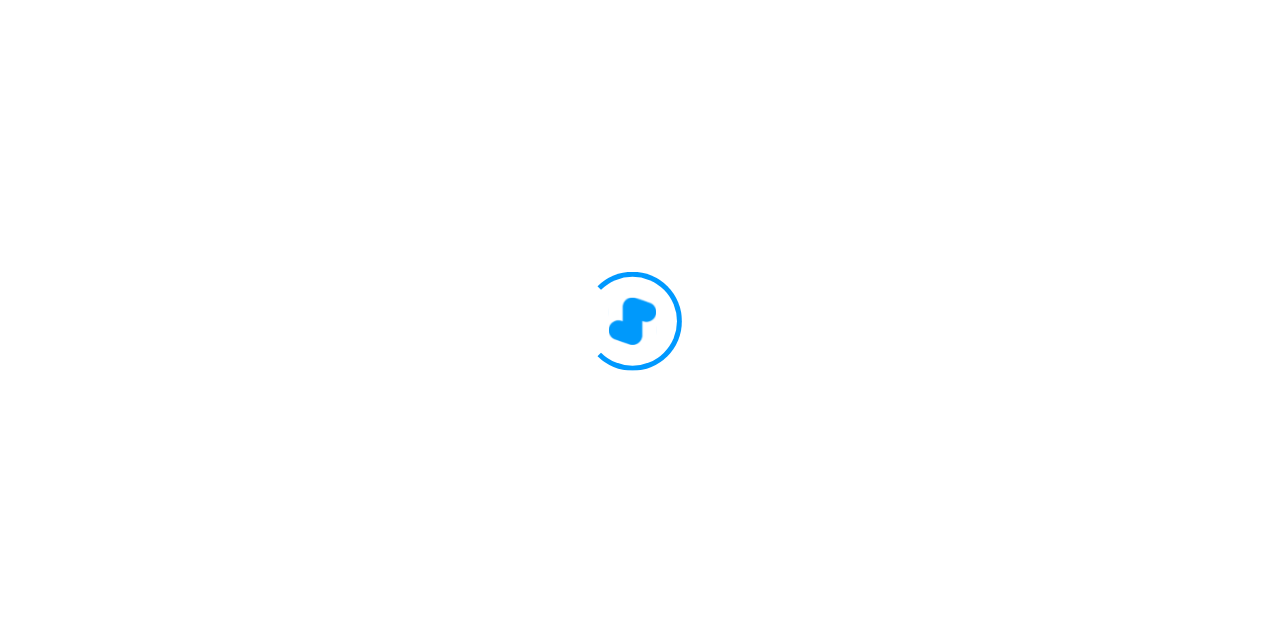 scroll, scrollTop: 240, scrollLeft: 0, axis: vertical 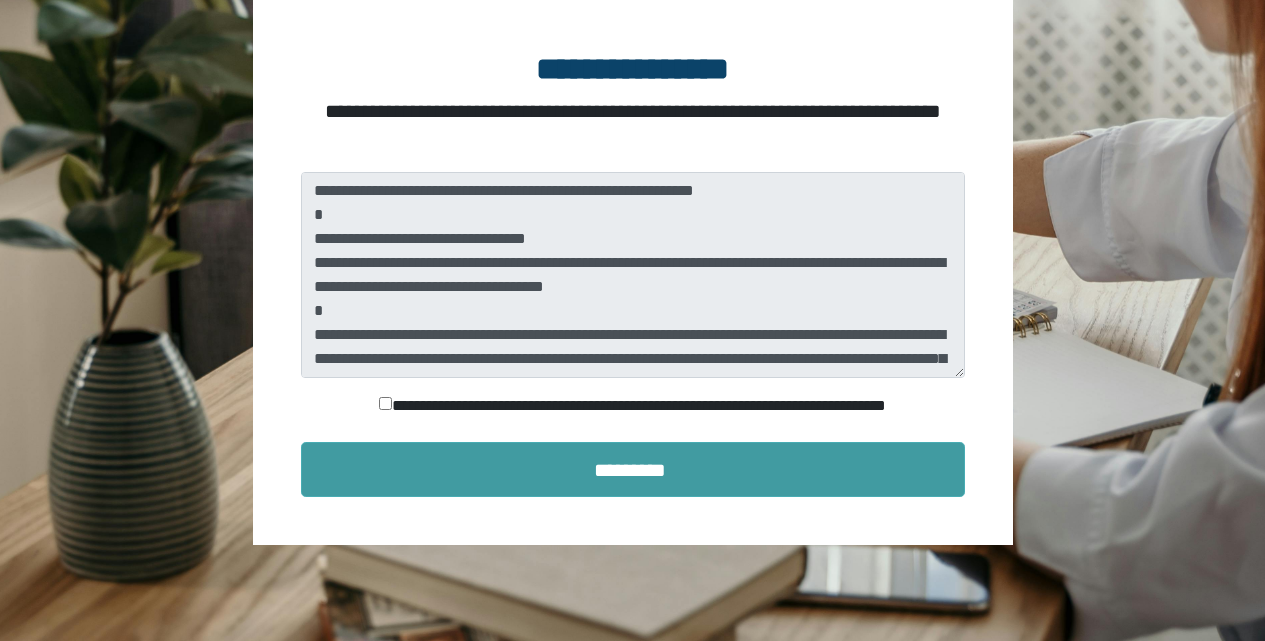 click on "*********" at bounding box center (633, 469) 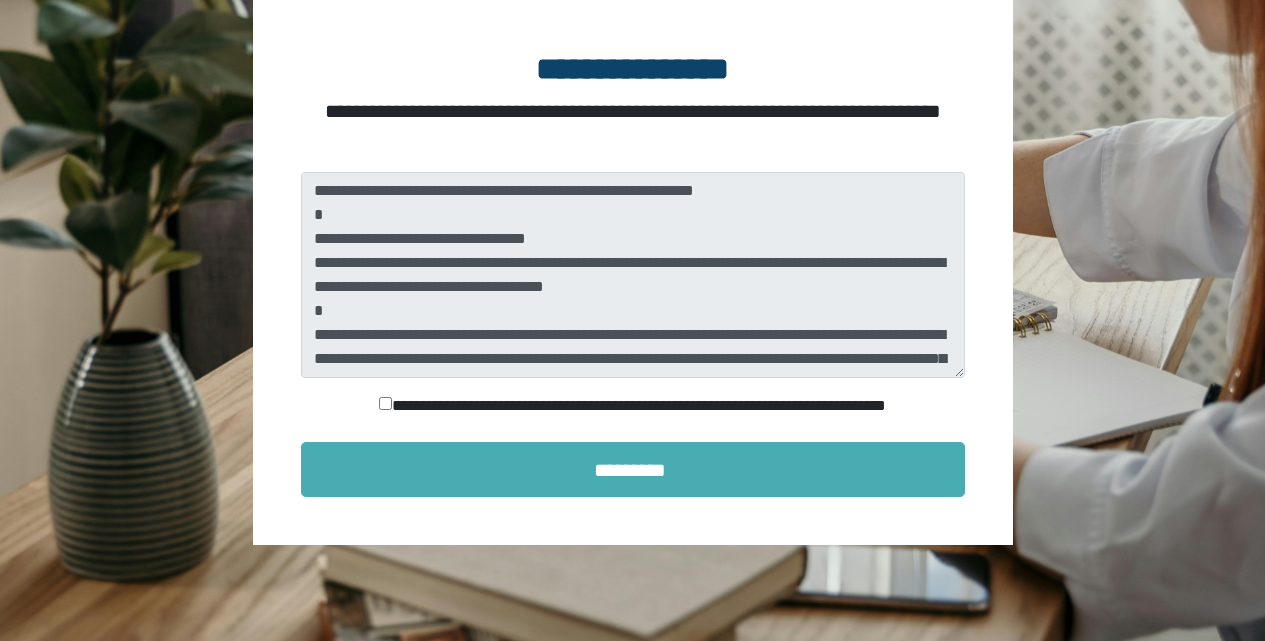scroll, scrollTop: 101, scrollLeft: 0, axis: vertical 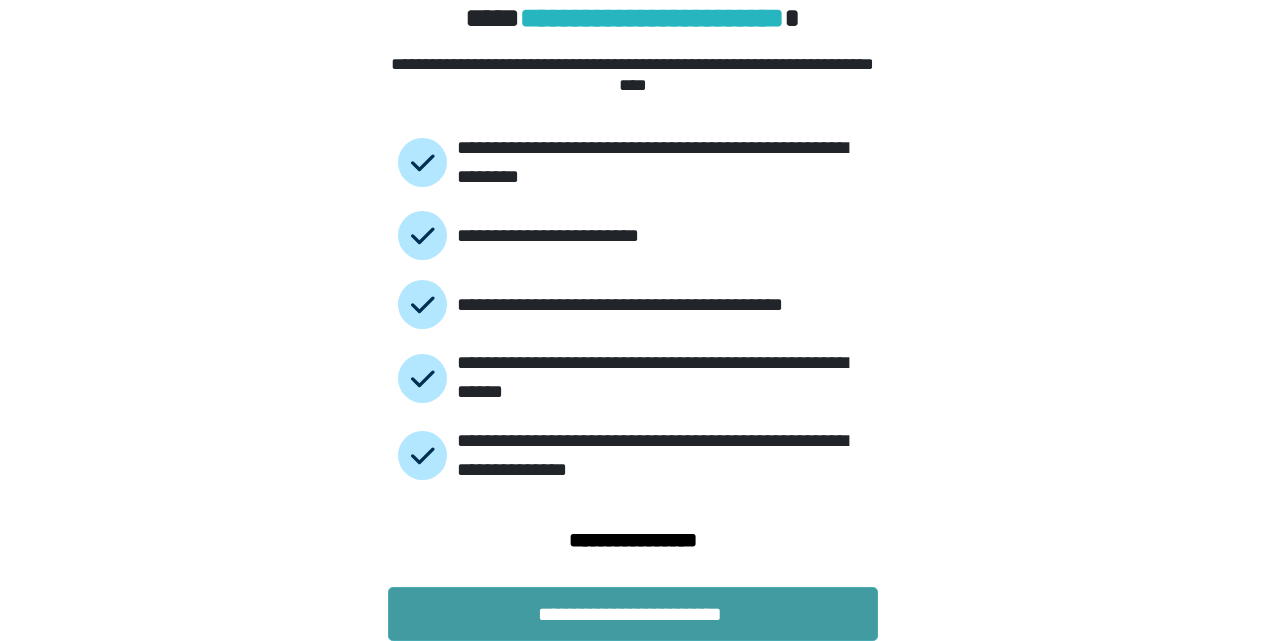 click on "**********" at bounding box center (633, 614) 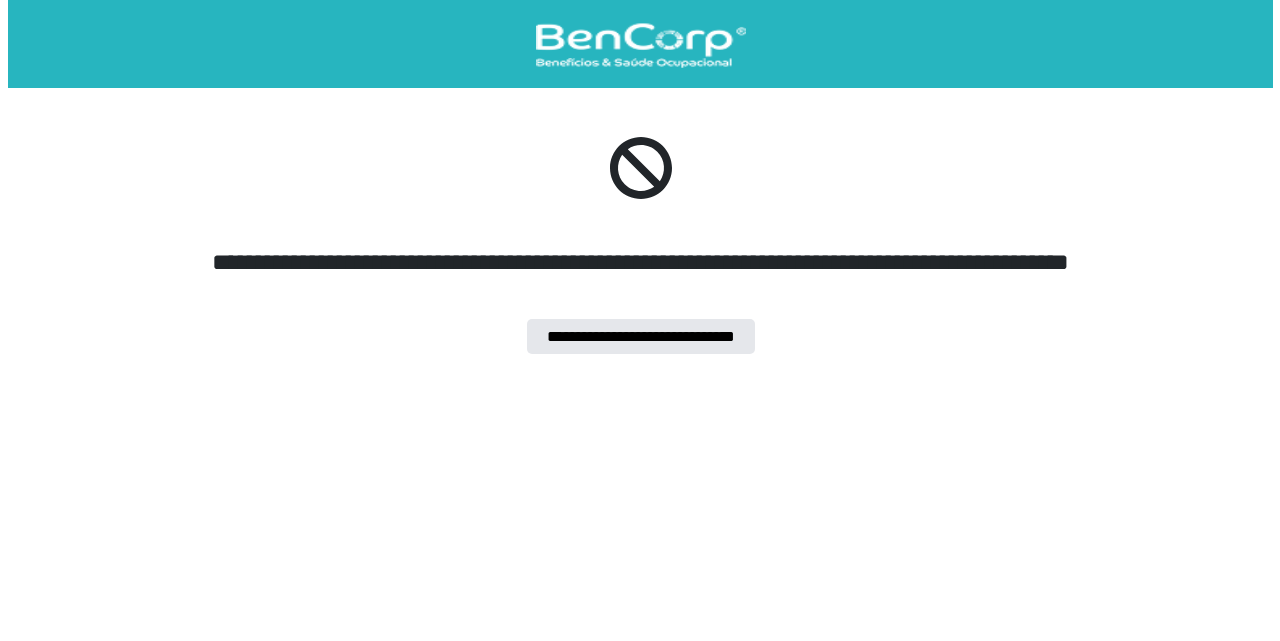 scroll, scrollTop: 0, scrollLeft: 0, axis: both 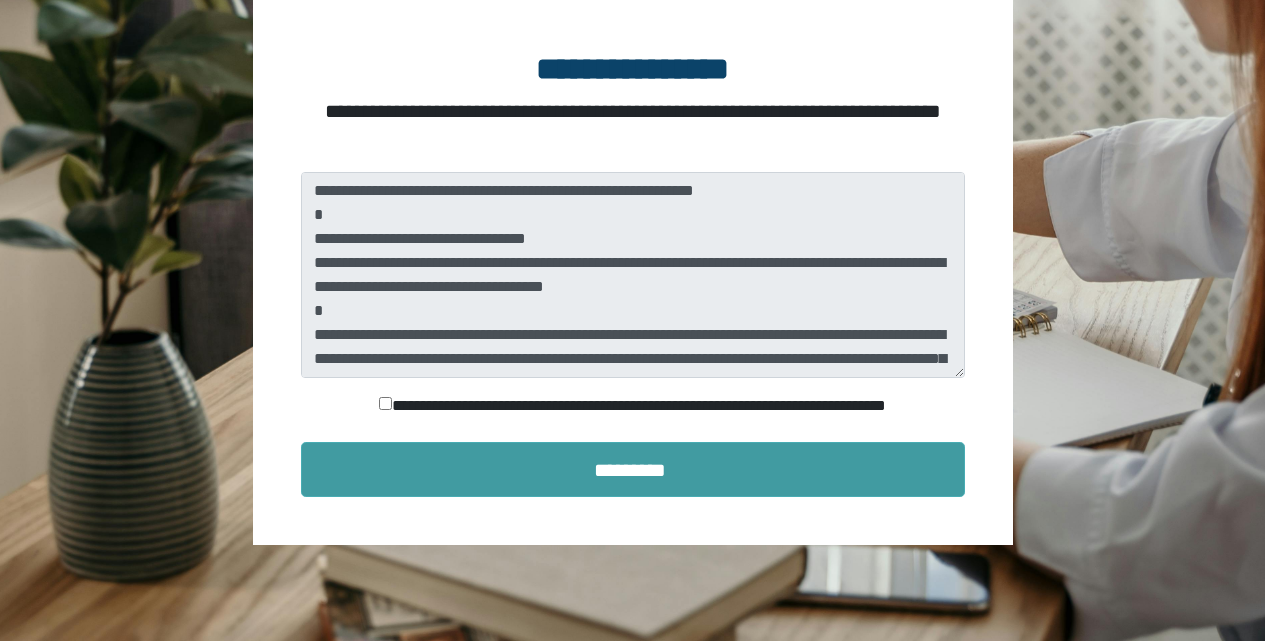 click on "*********" at bounding box center (633, 469) 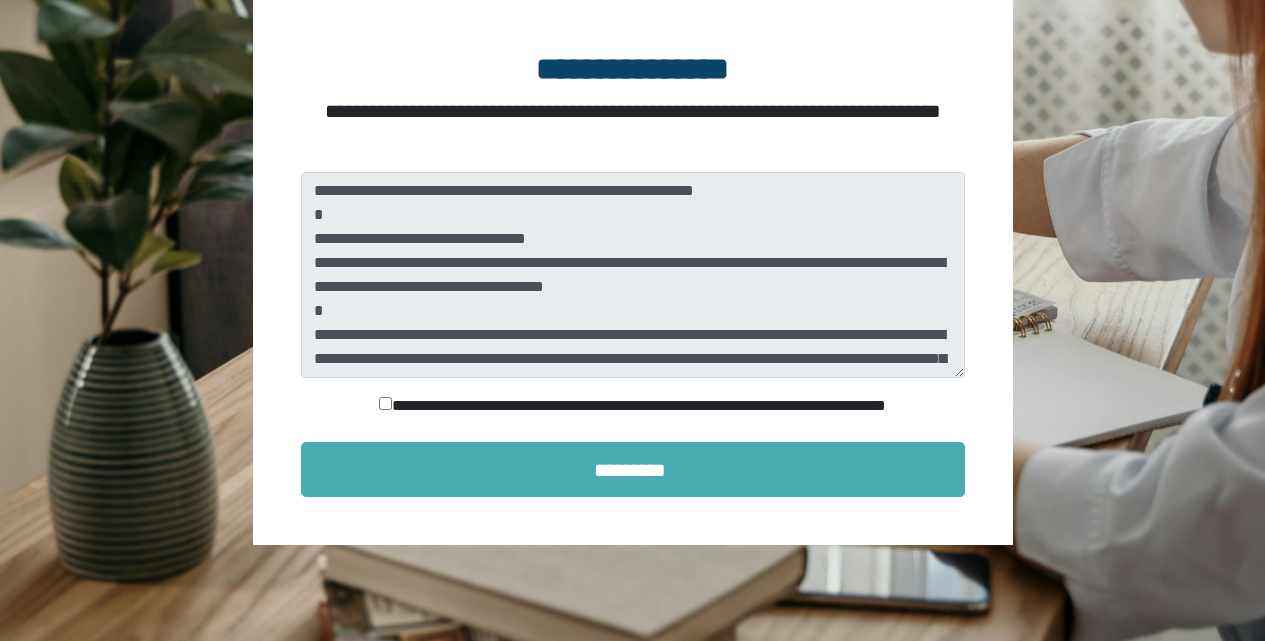 scroll, scrollTop: 101, scrollLeft: 0, axis: vertical 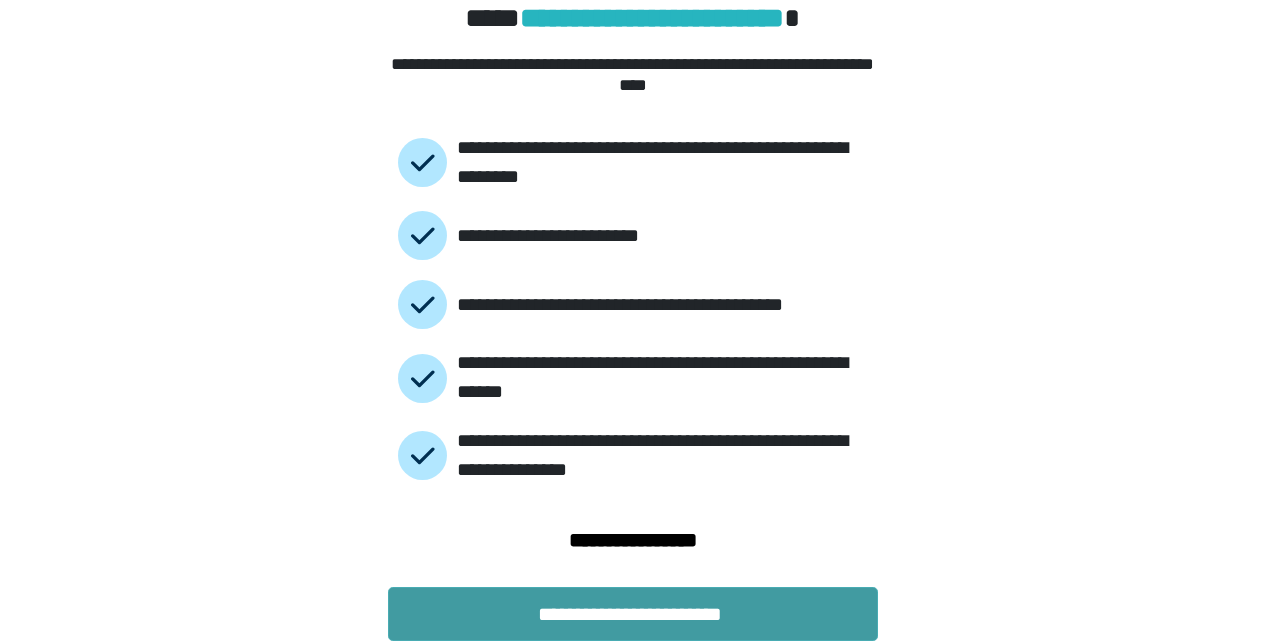 click on "**********" at bounding box center (633, 614) 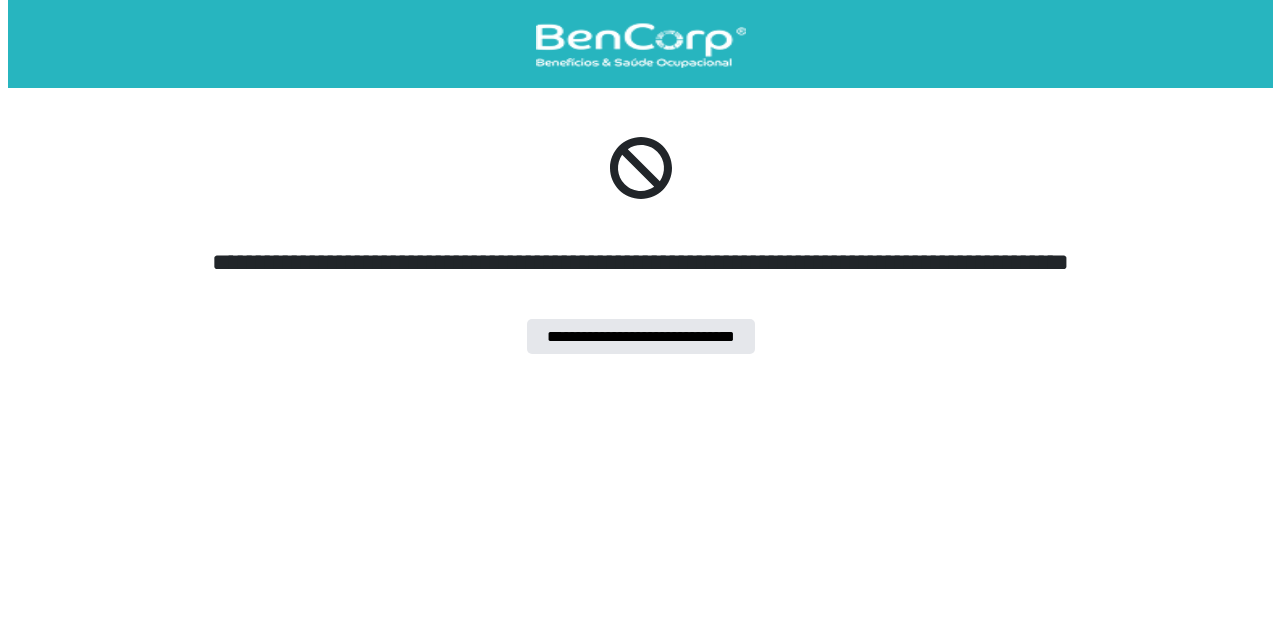 scroll, scrollTop: 0, scrollLeft: 0, axis: both 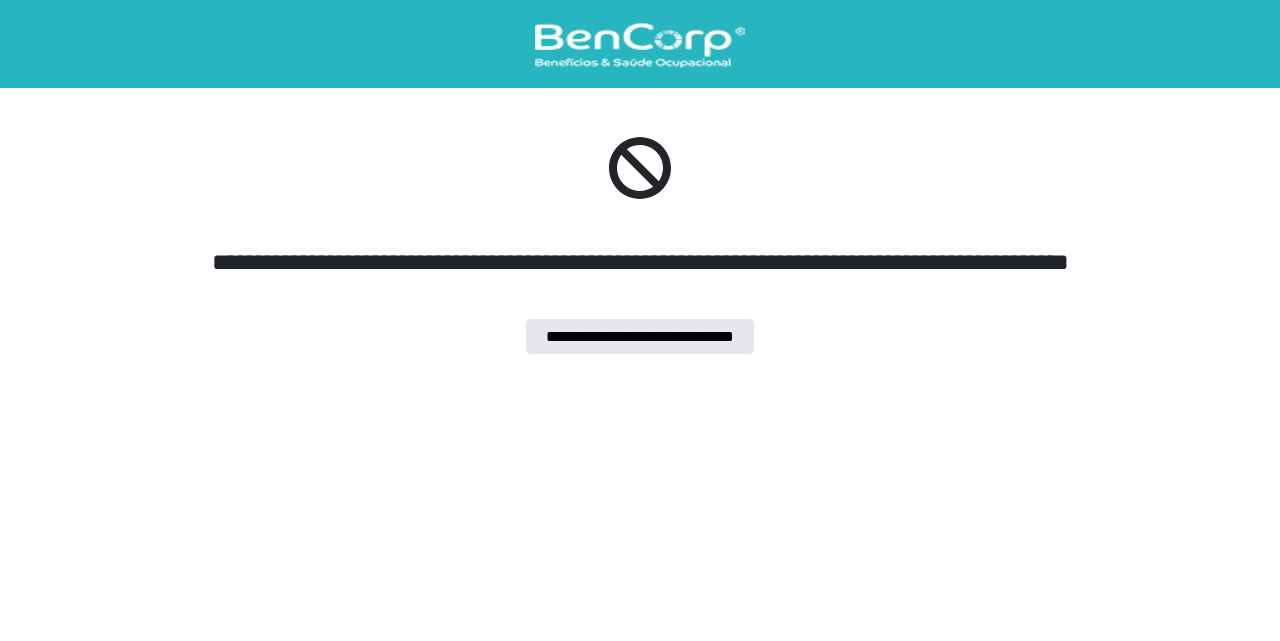 click on "**********" at bounding box center (640, 336) 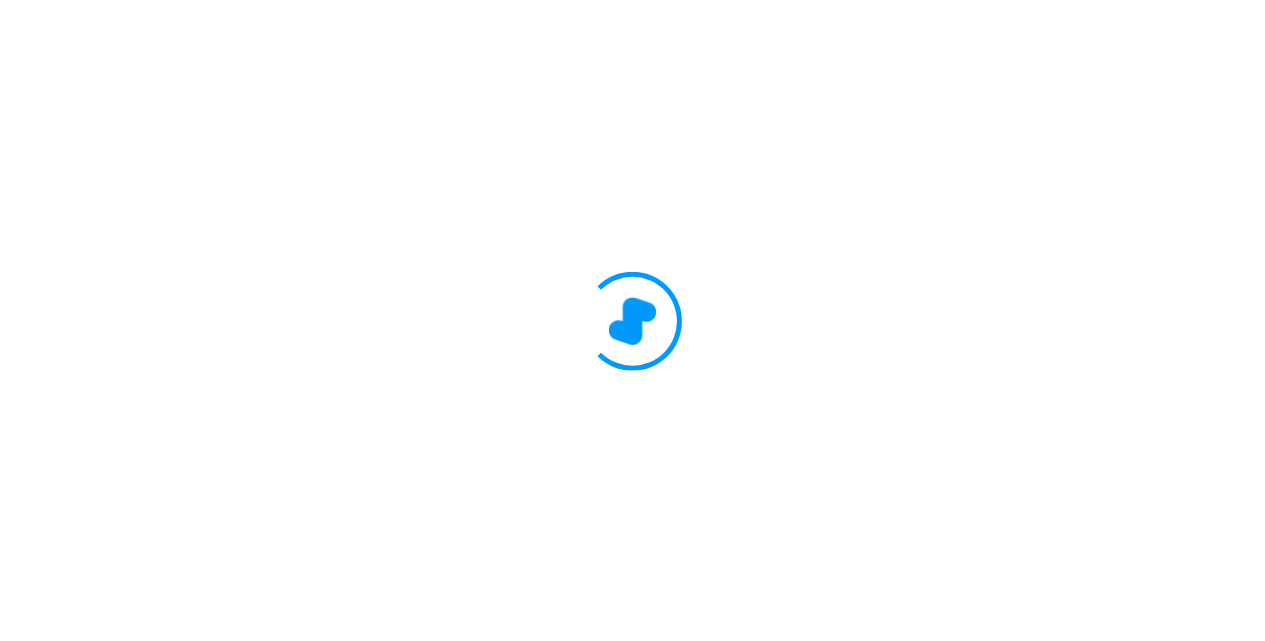 scroll, scrollTop: 240, scrollLeft: 0, axis: vertical 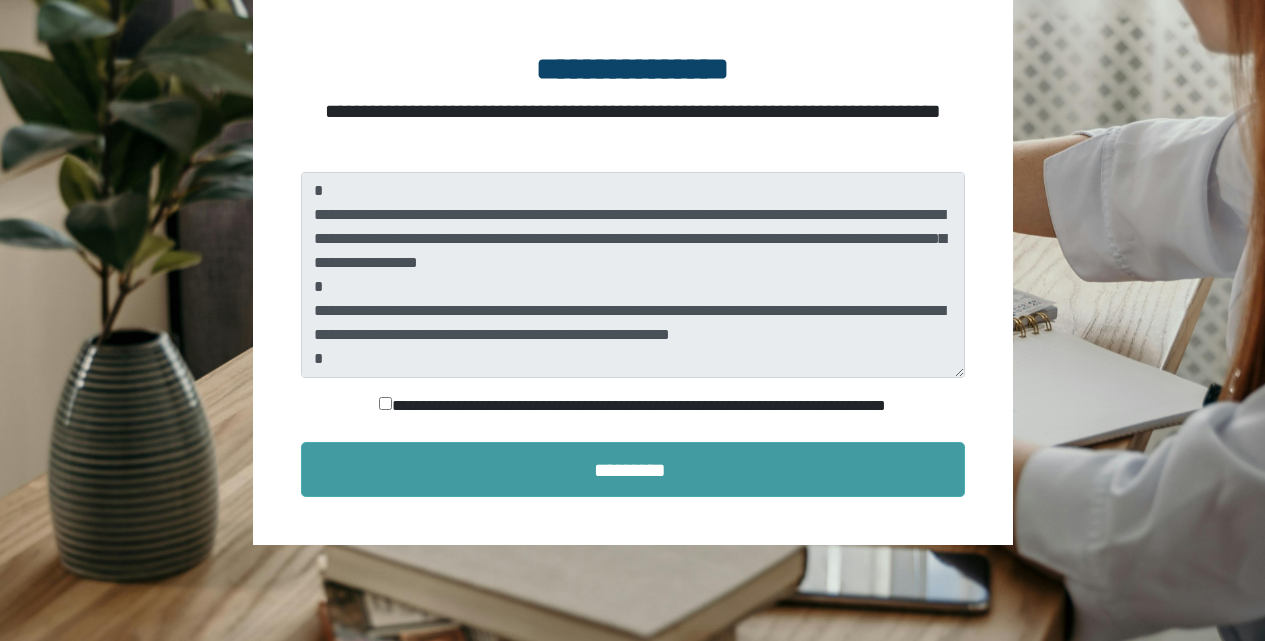 click on "*********" at bounding box center [633, 469] 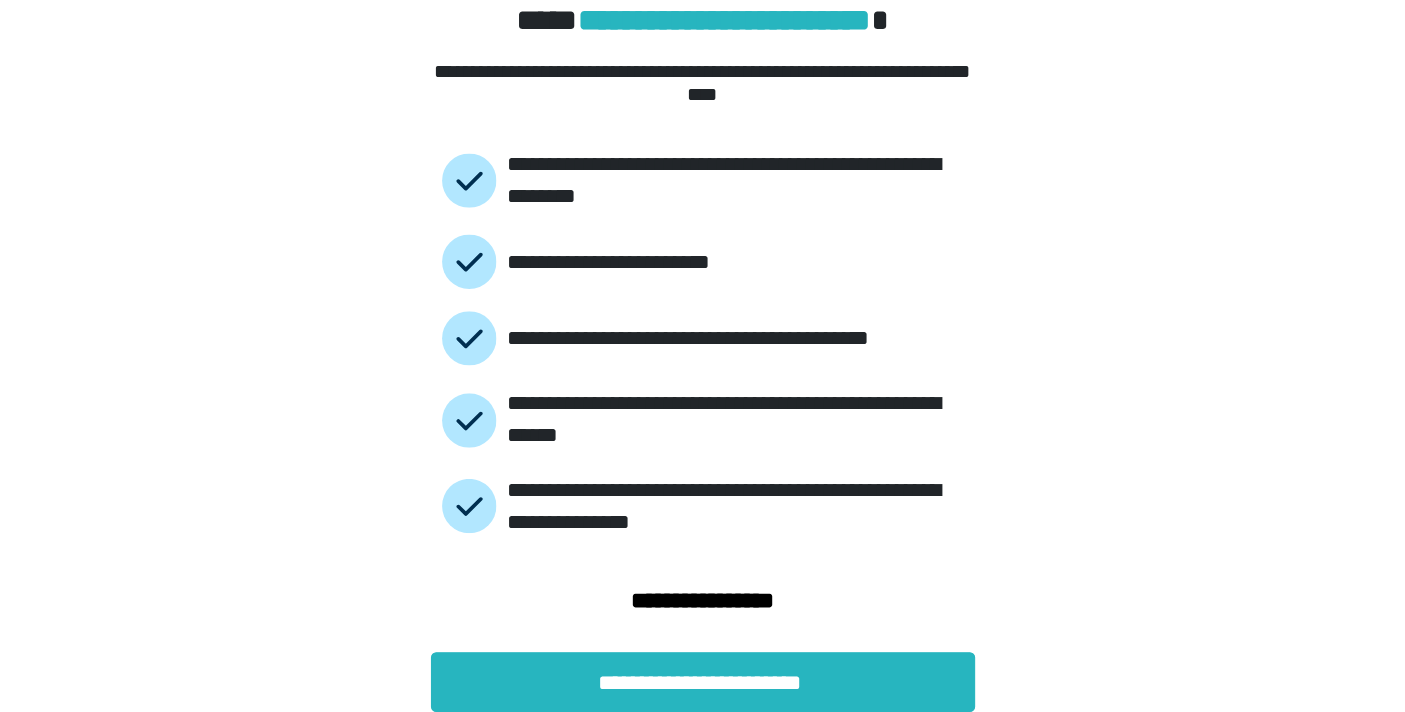 scroll, scrollTop: 30, scrollLeft: 0, axis: vertical 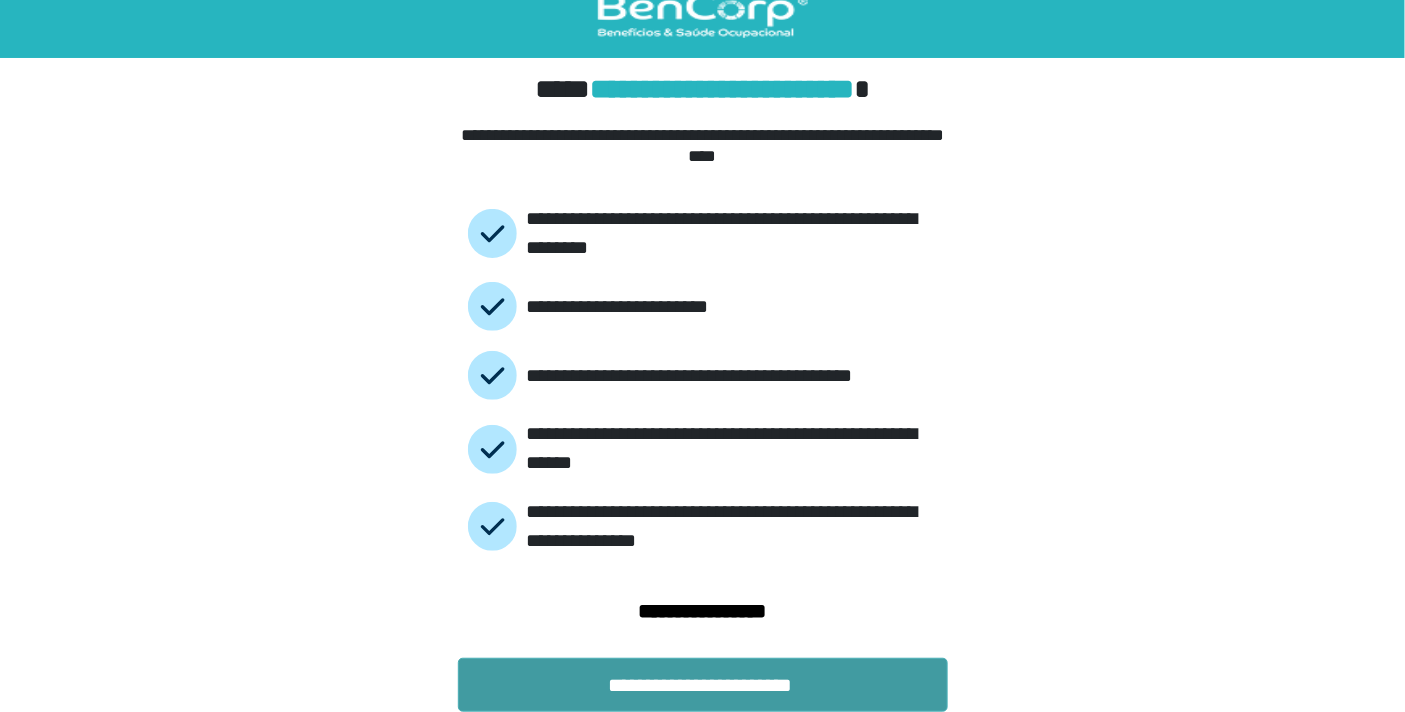click on "**********" at bounding box center [703, 685] 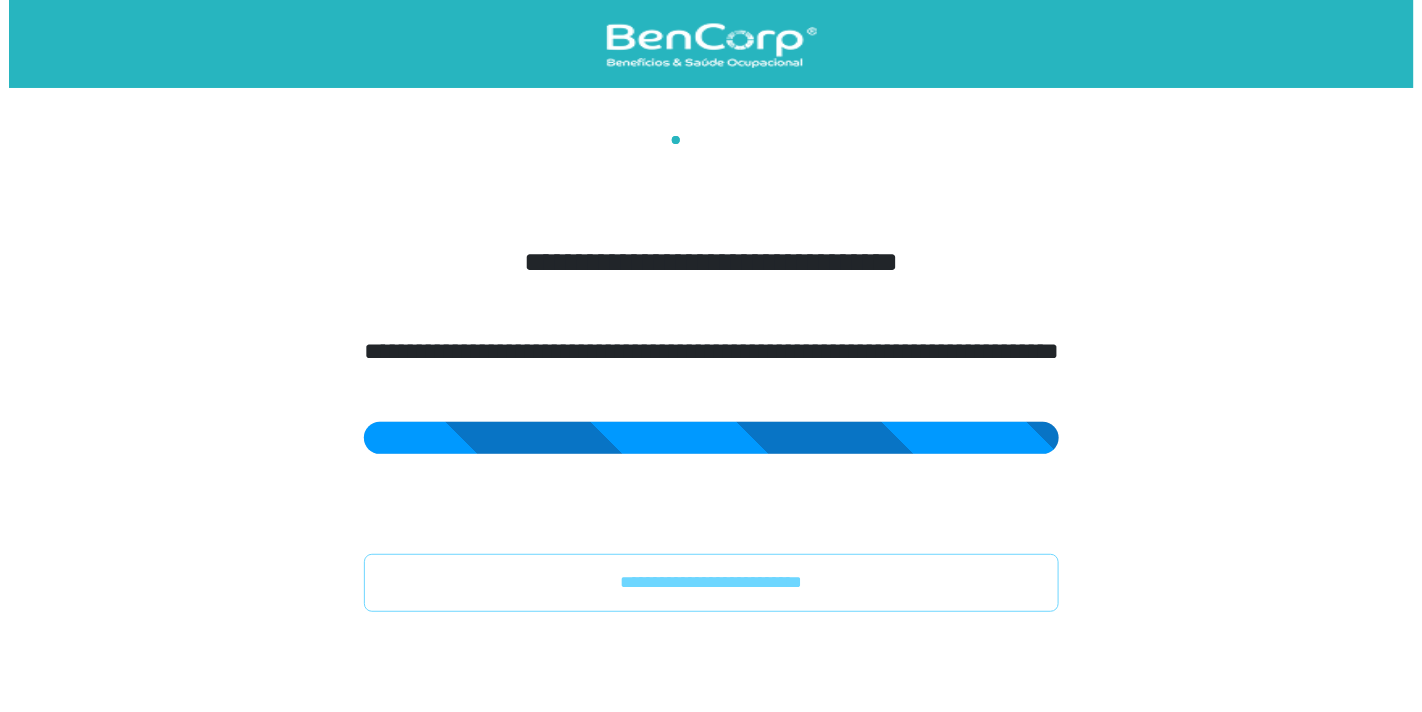 scroll, scrollTop: 0, scrollLeft: 0, axis: both 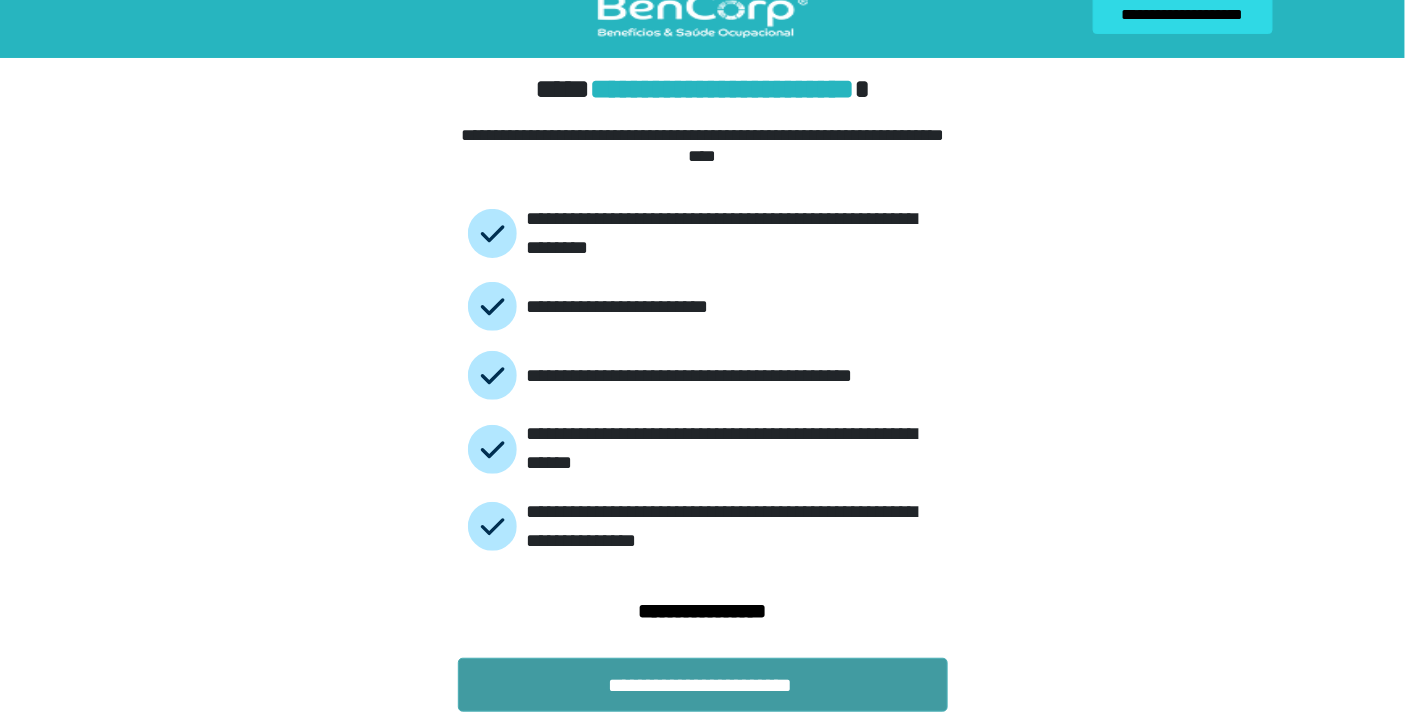 click on "**********" at bounding box center [703, 685] 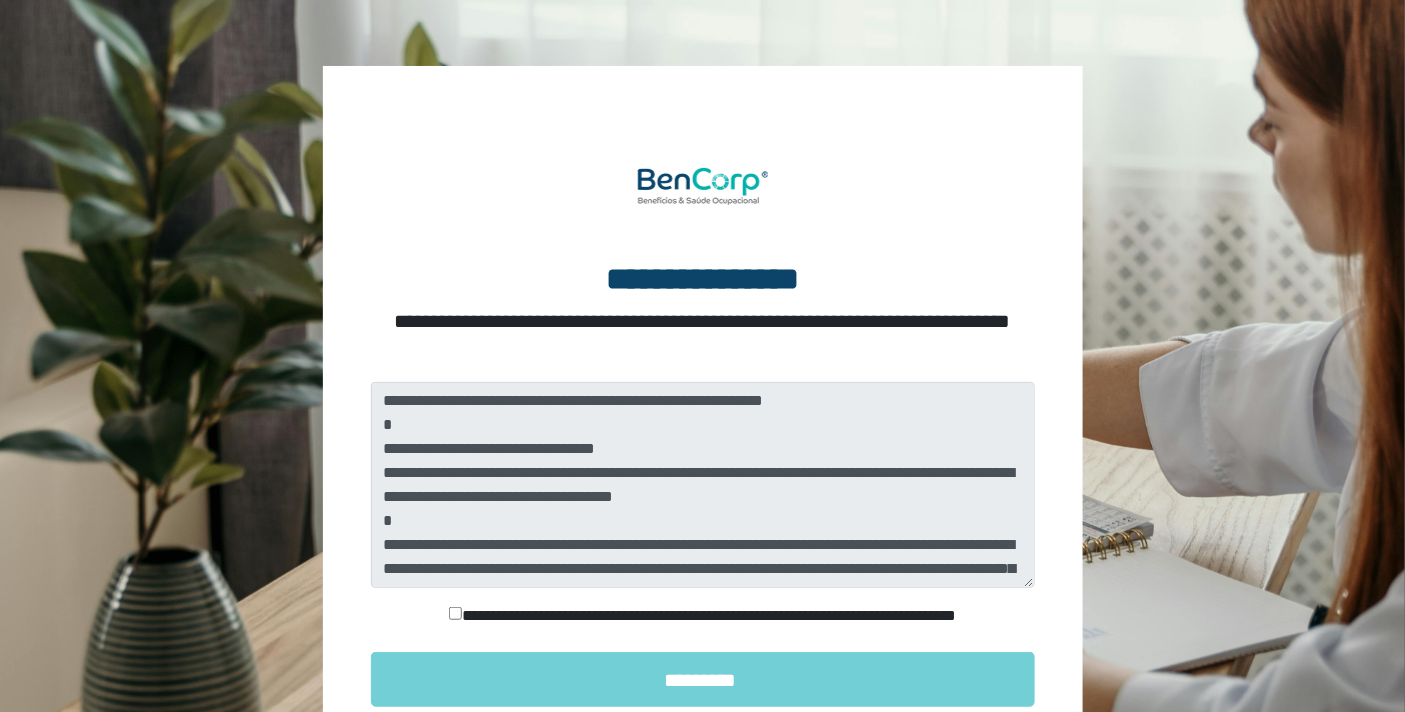 scroll, scrollTop: 333, scrollLeft: 0, axis: vertical 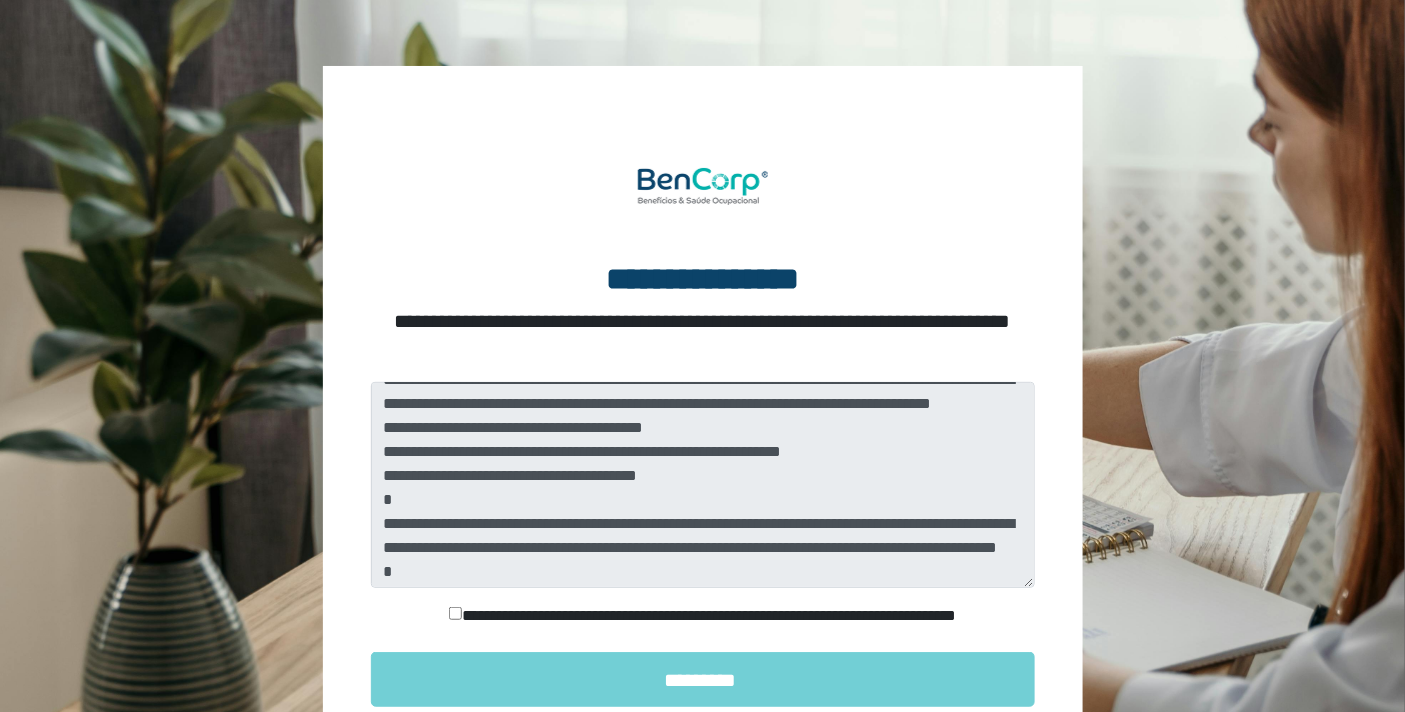 click on "**********" at bounding box center (703, 616) 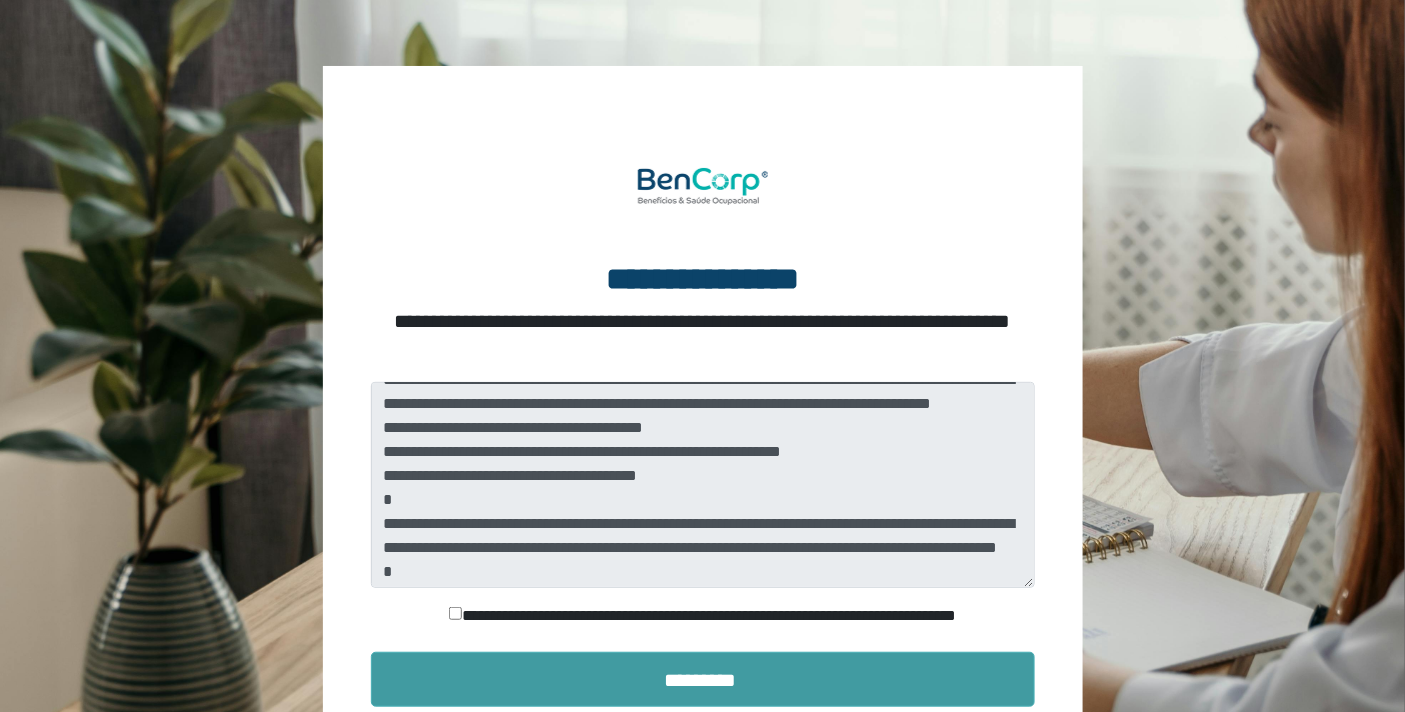 click on "*********" at bounding box center (703, 679) 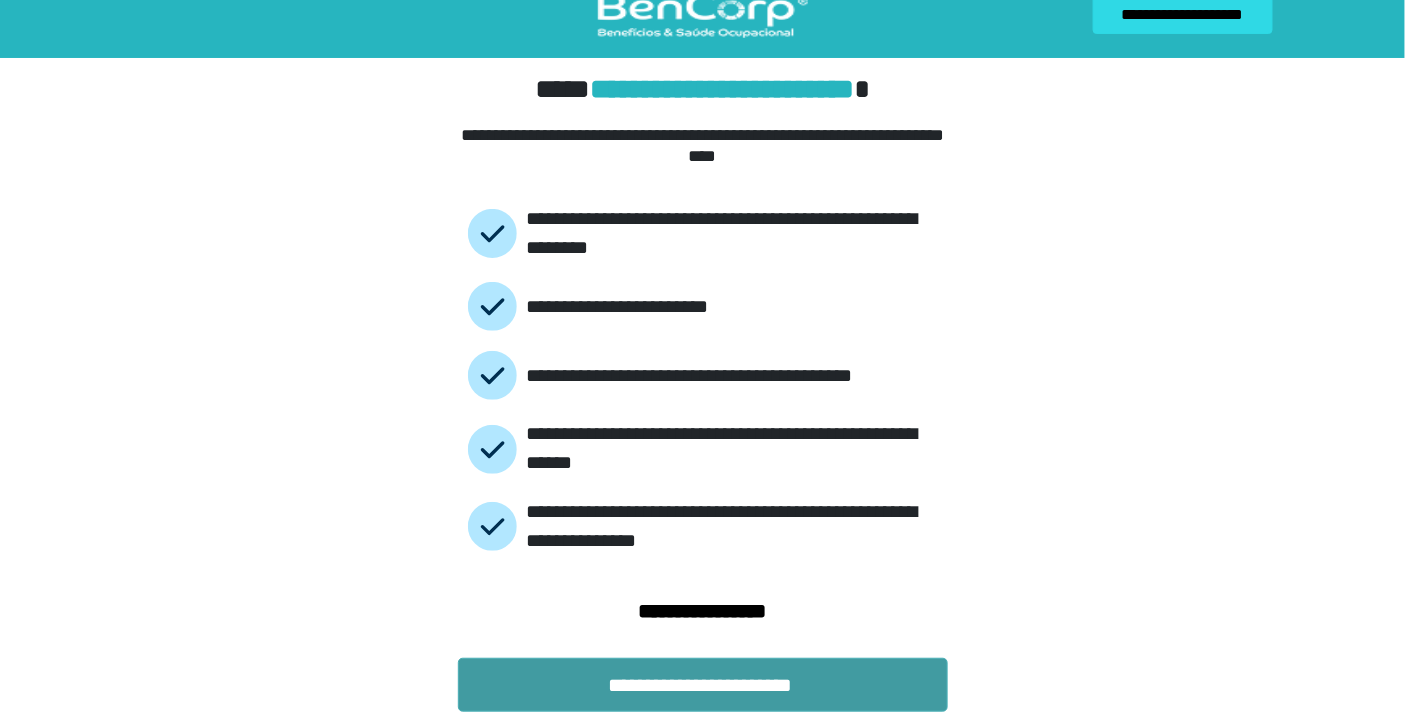 click on "**********" at bounding box center [703, 685] 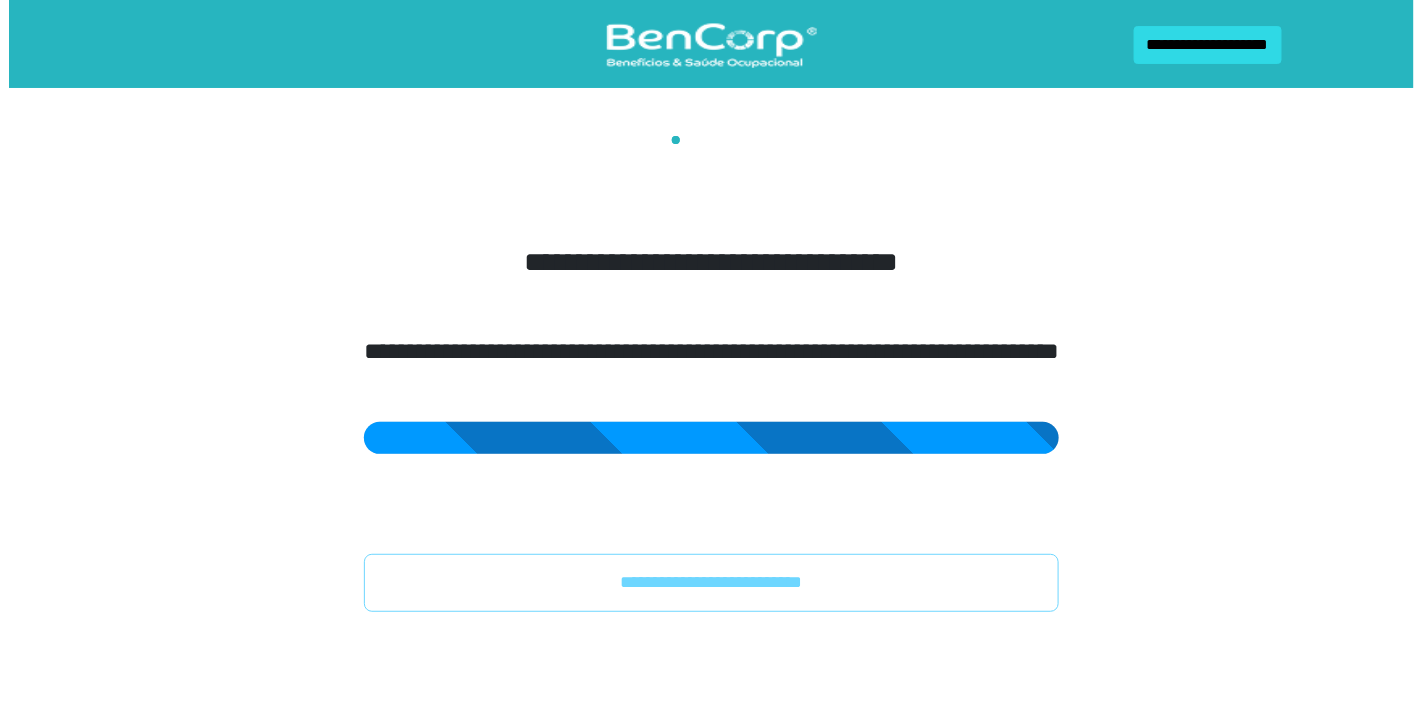 scroll, scrollTop: 0, scrollLeft: 0, axis: both 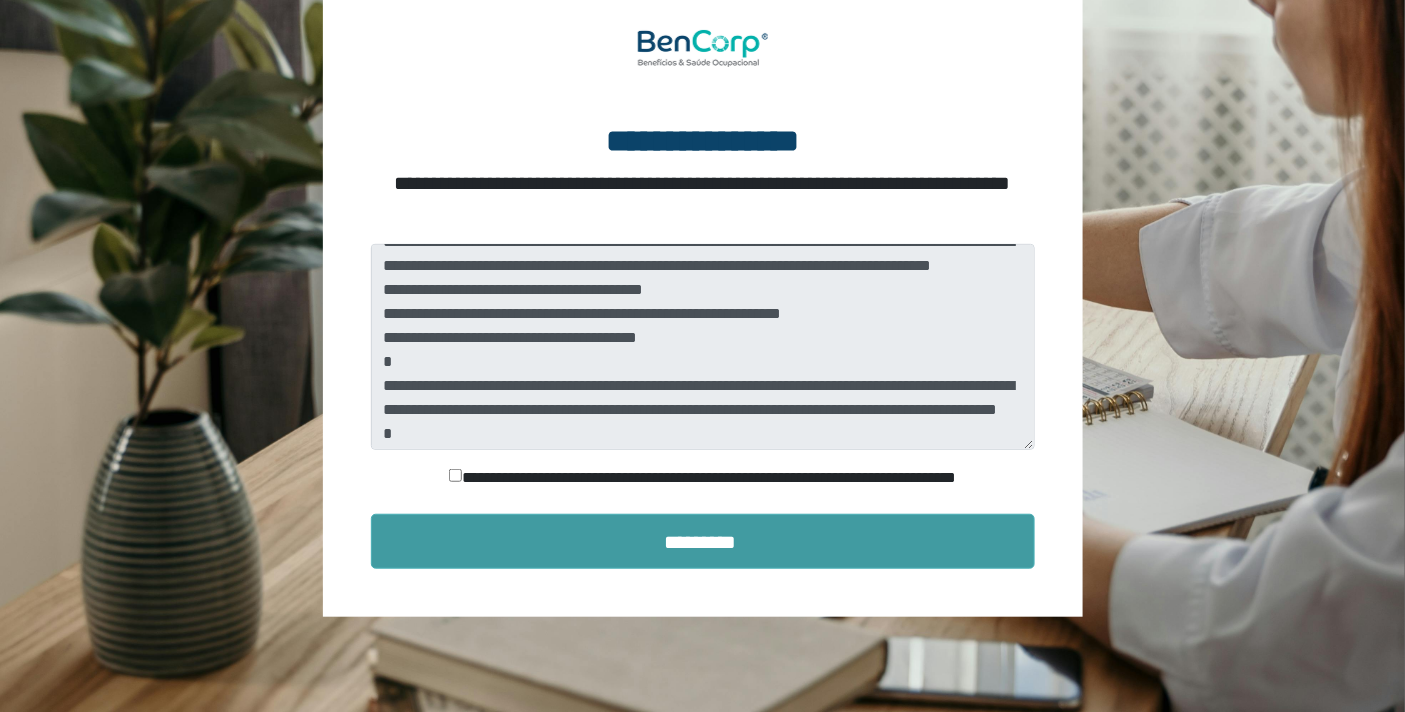 click on "*********" at bounding box center (703, 541) 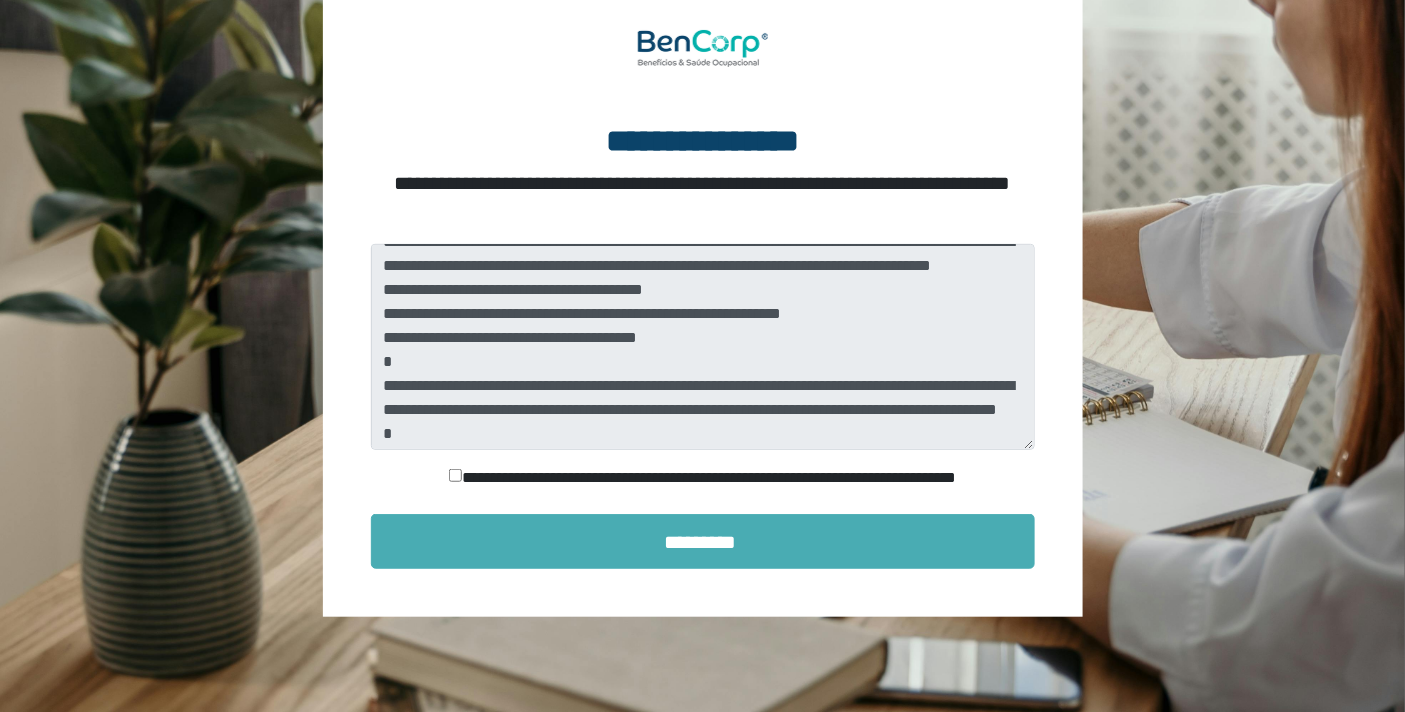 scroll, scrollTop: 30, scrollLeft: 0, axis: vertical 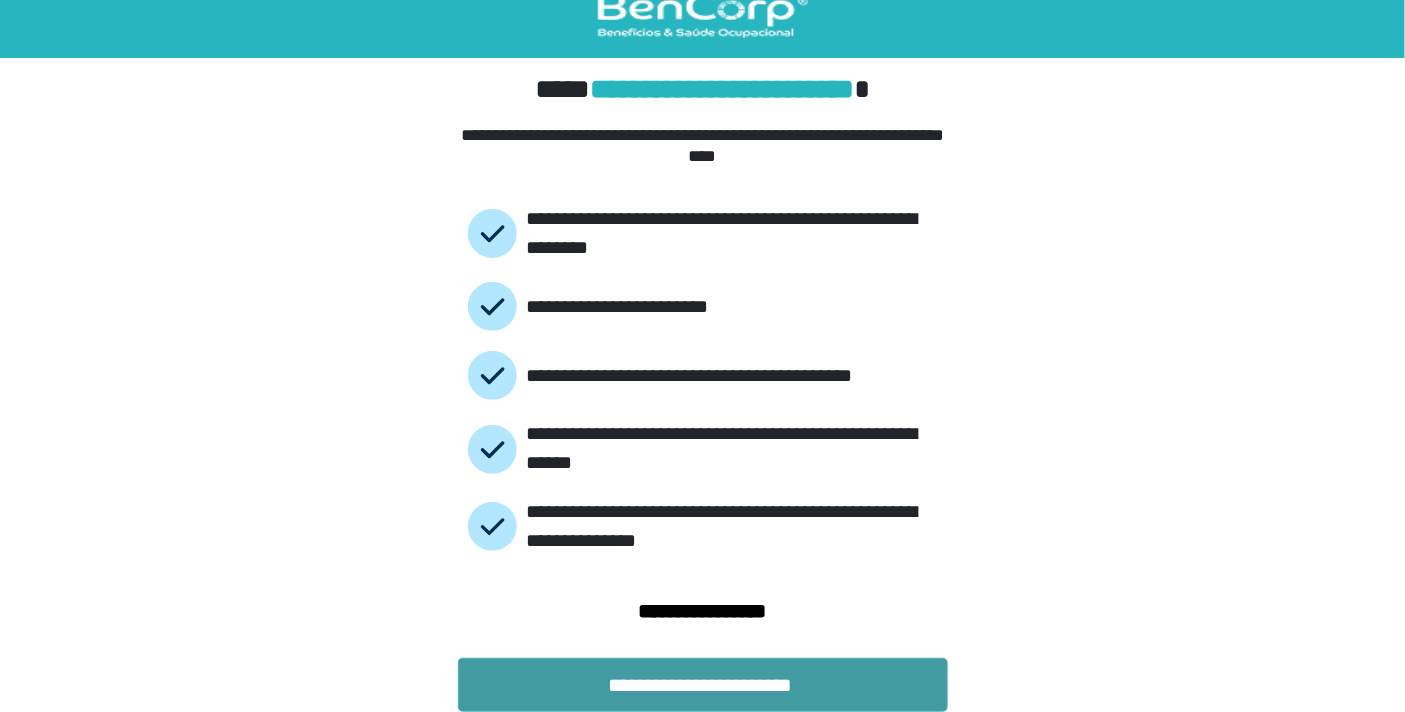 click on "**********" at bounding box center [703, 685] 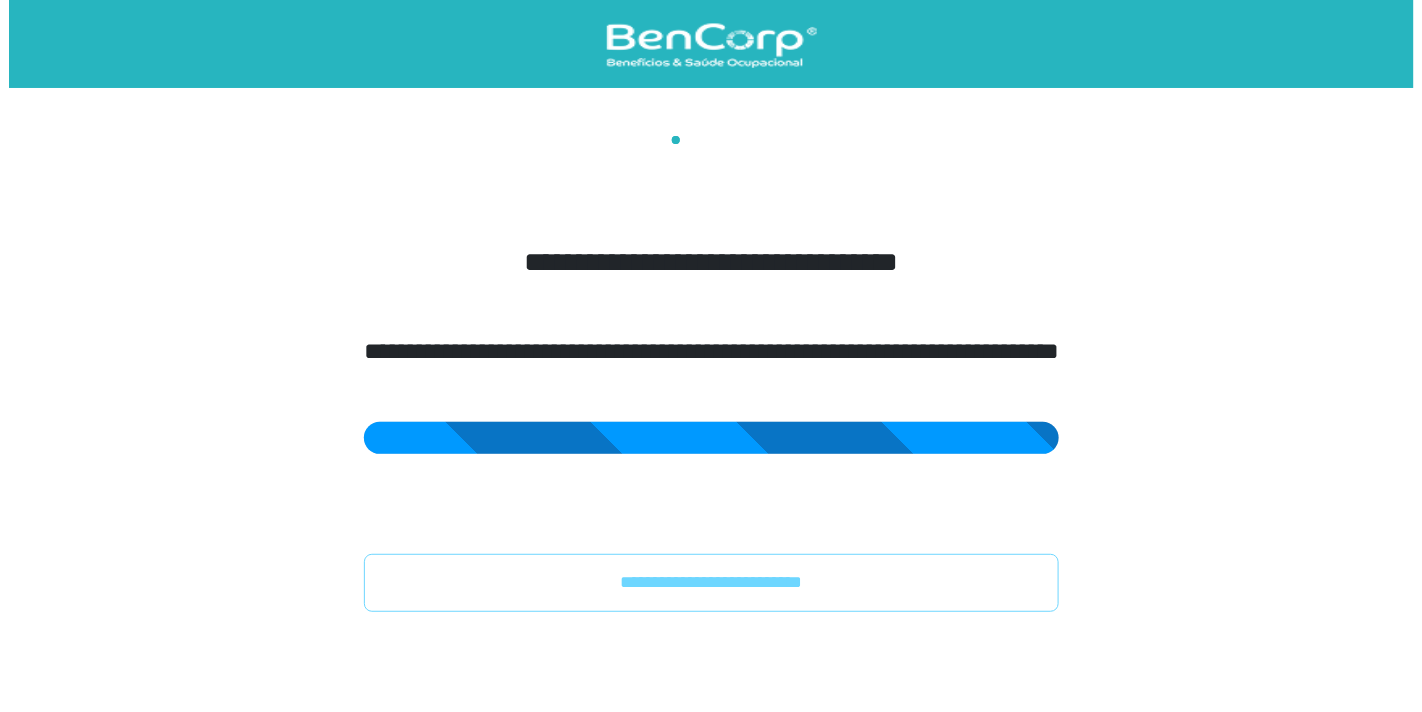 scroll, scrollTop: 0, scrollLeft: 0, axis: both 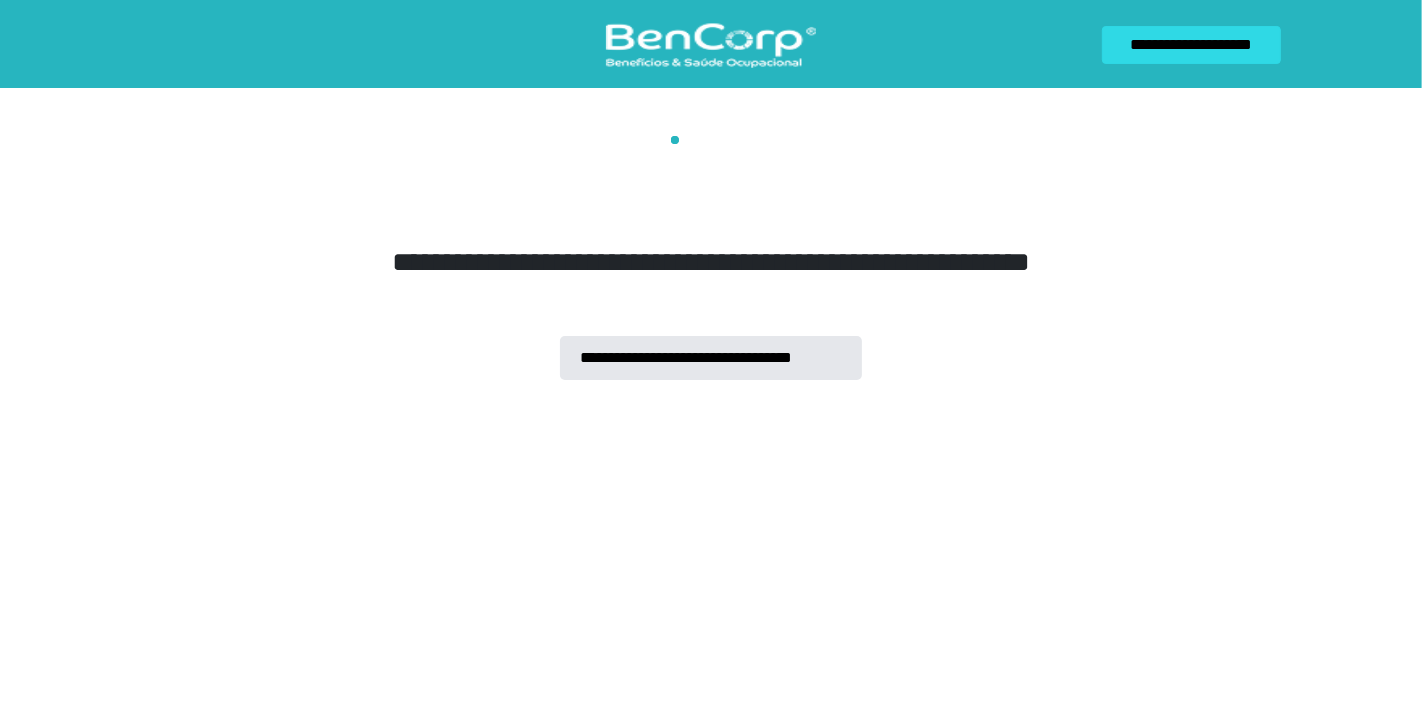 click on "**********" at bounding box center [711, 358] 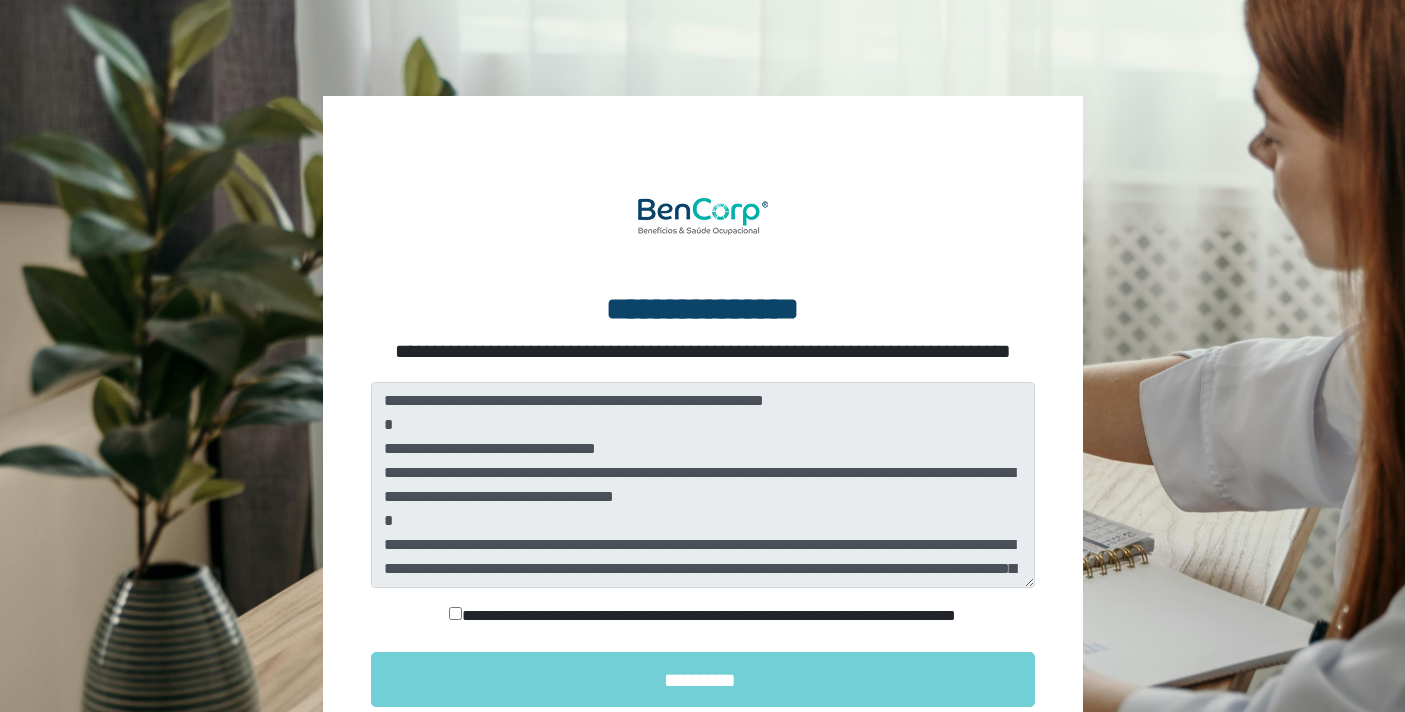 scroll, scrollTop: 0, scrollLeft: 0, axis: both 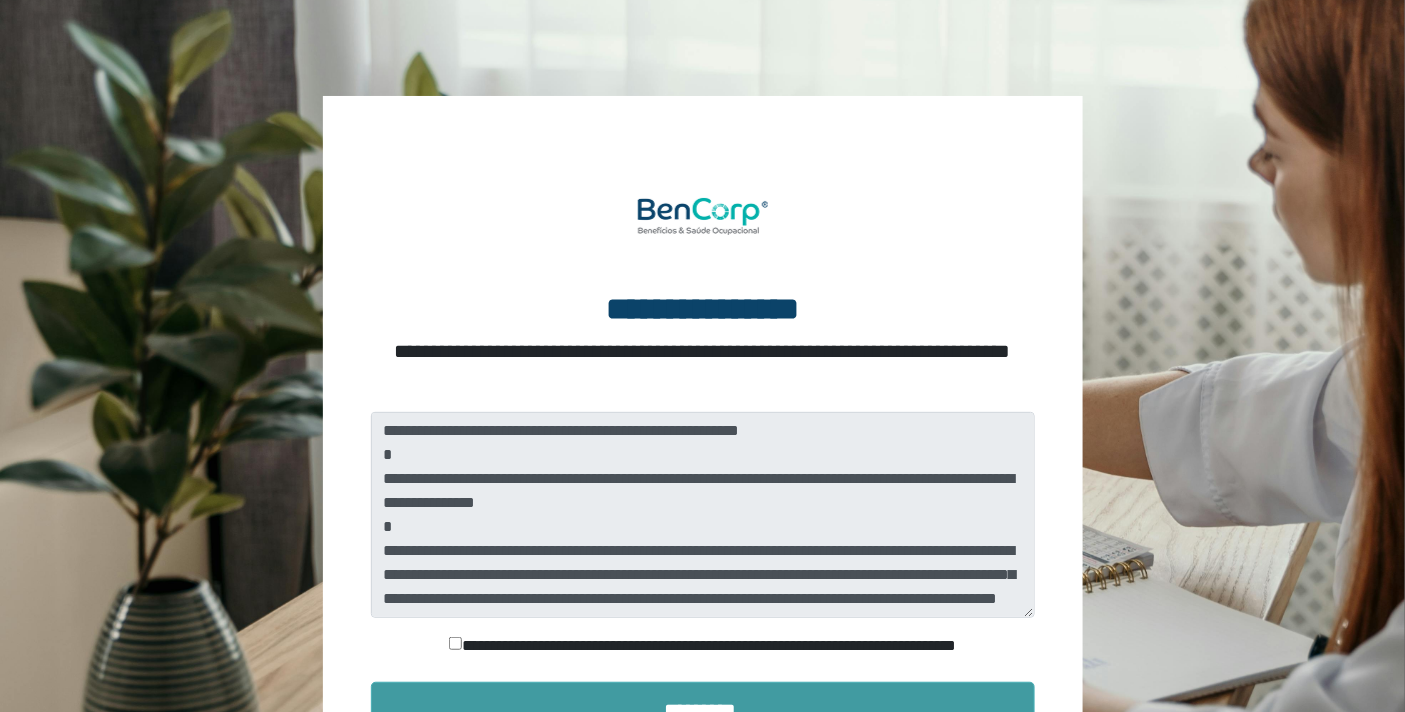 click on "*********" at bounding box center [703, 709] 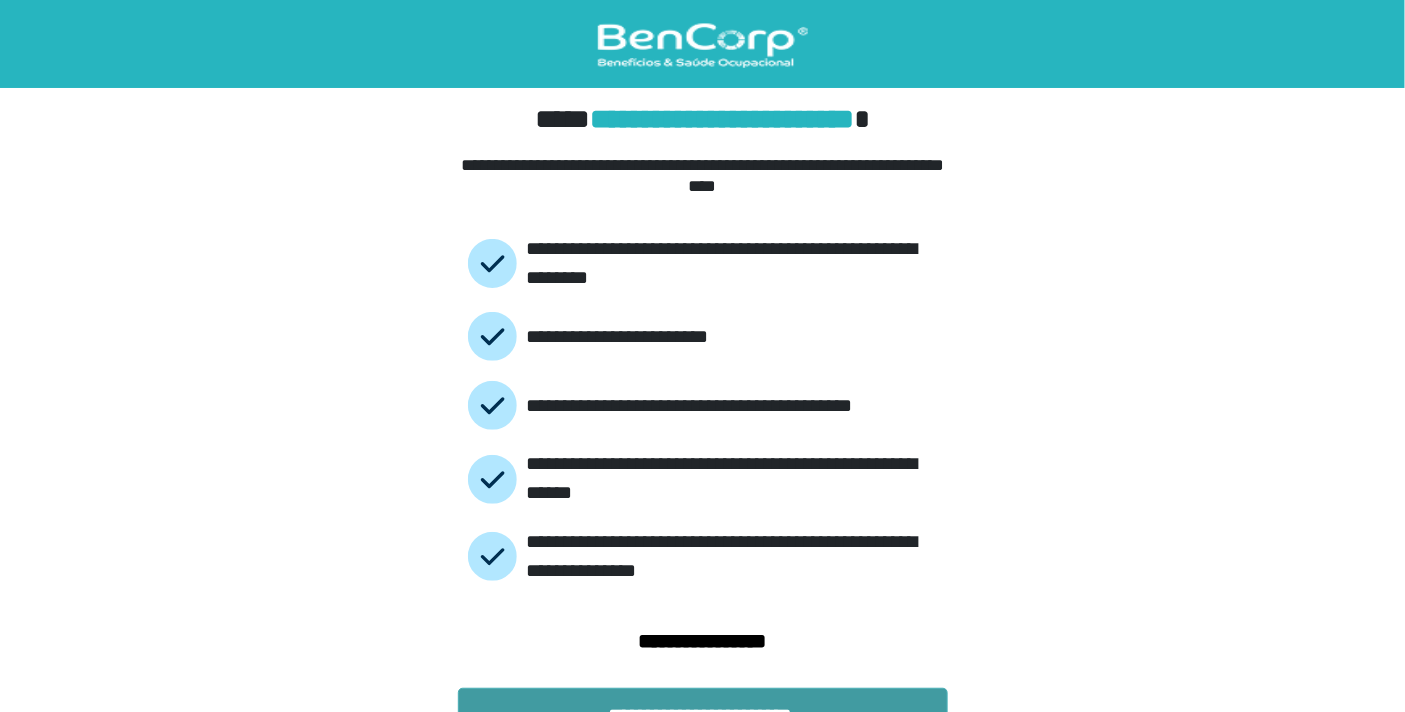 click on "**********" at bounding box center [703, 715] 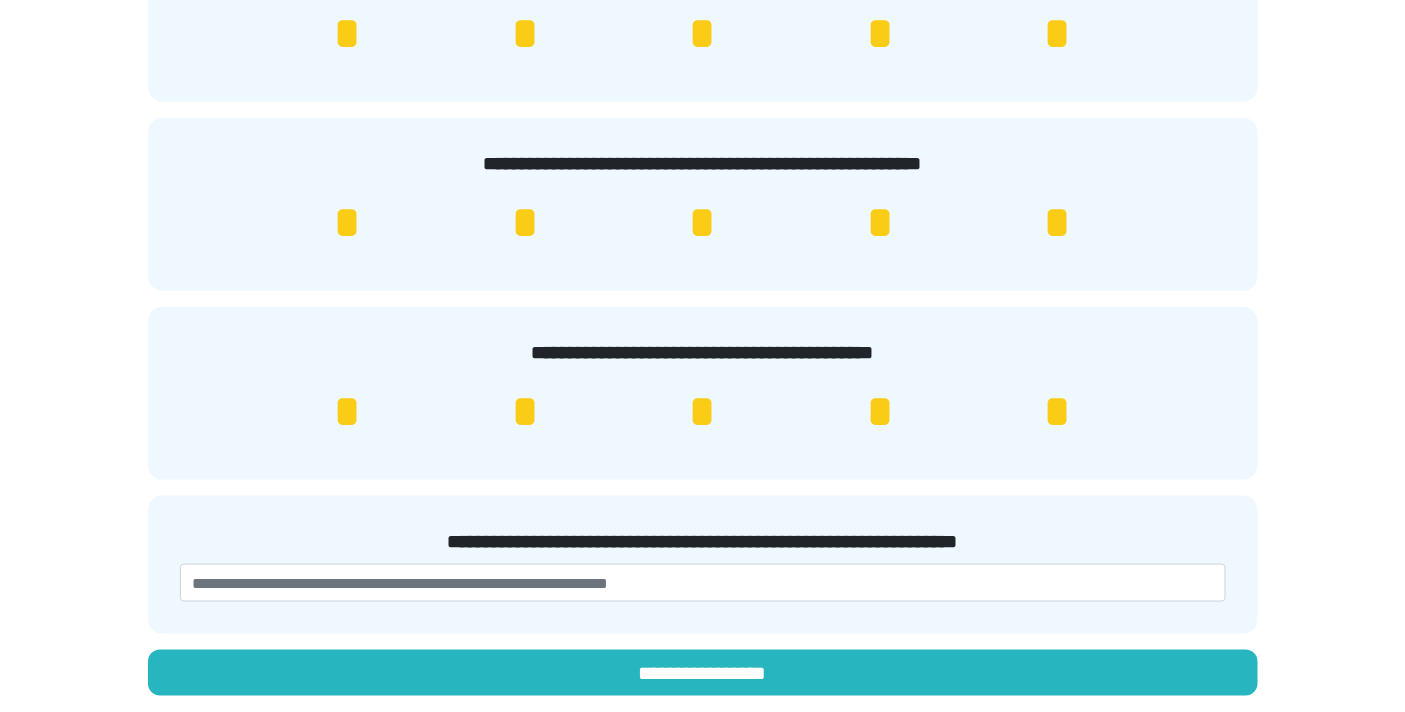 scroll, scrollTop: 0, scrollLeft: 0, axis: both 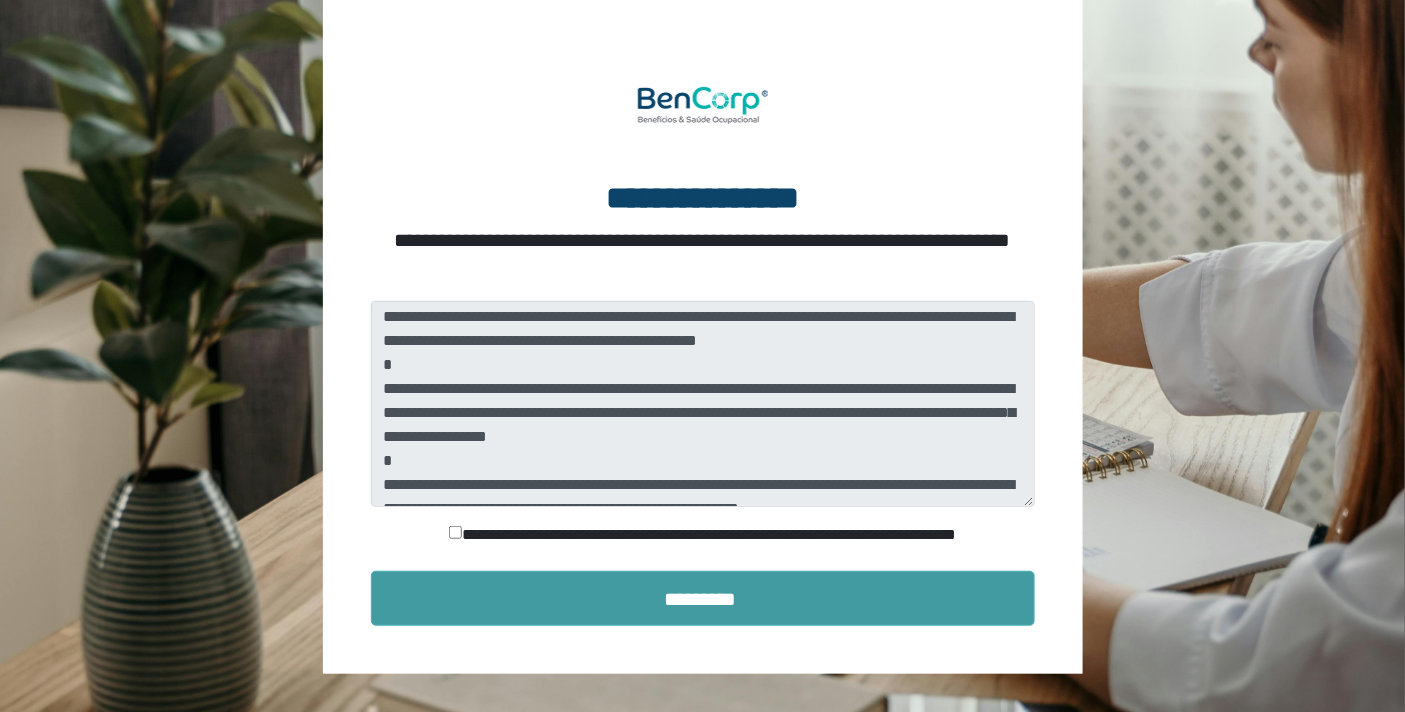 click on "*********" at bounding box center [703, 598] 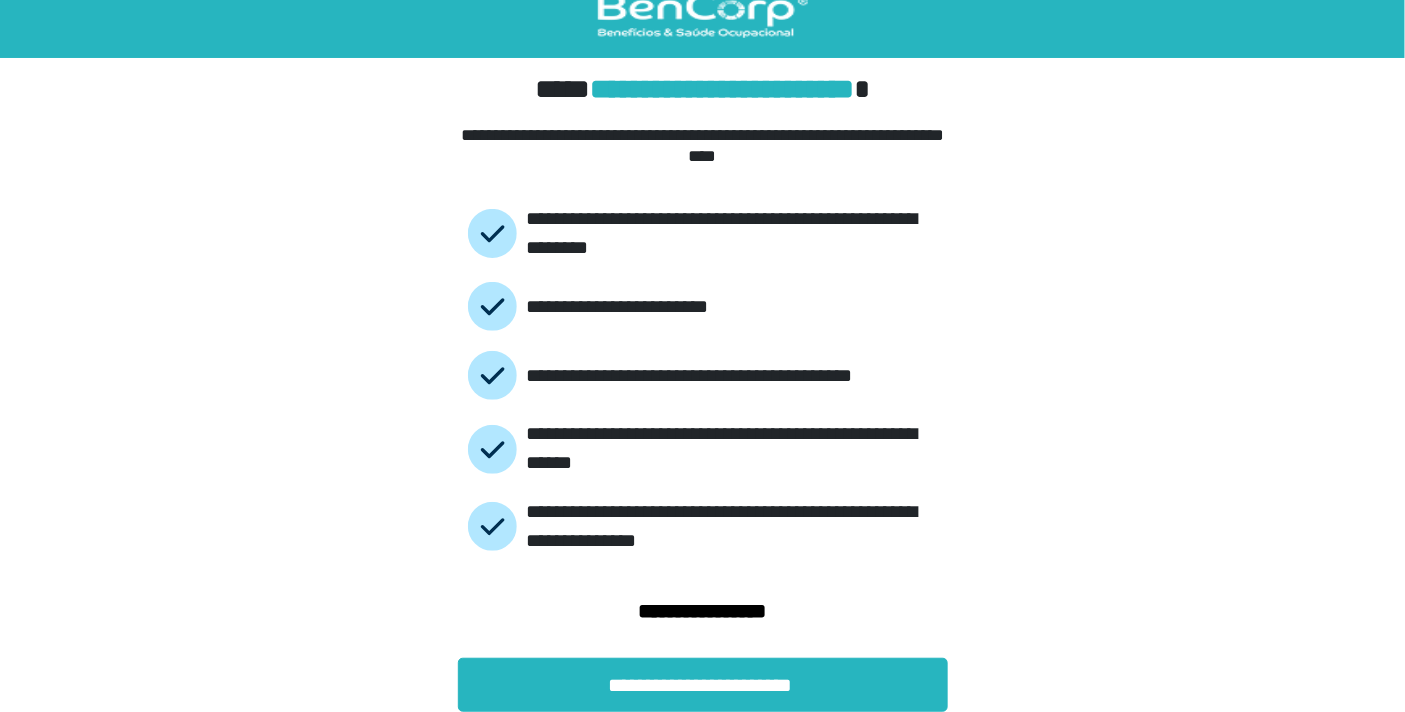 scroll, scrollTop: 30, scrollLeft: 0, axis: vertical 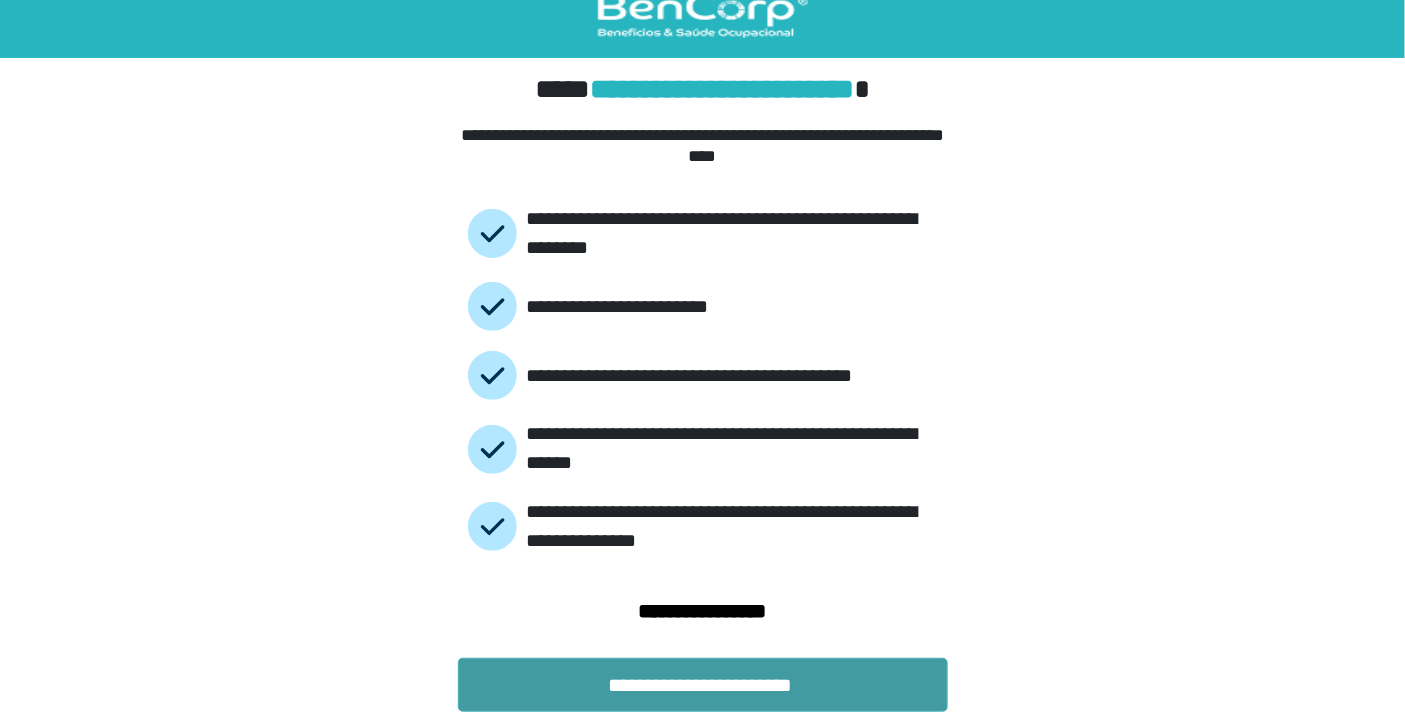 click on "**********" at bounding box center (703, 685) 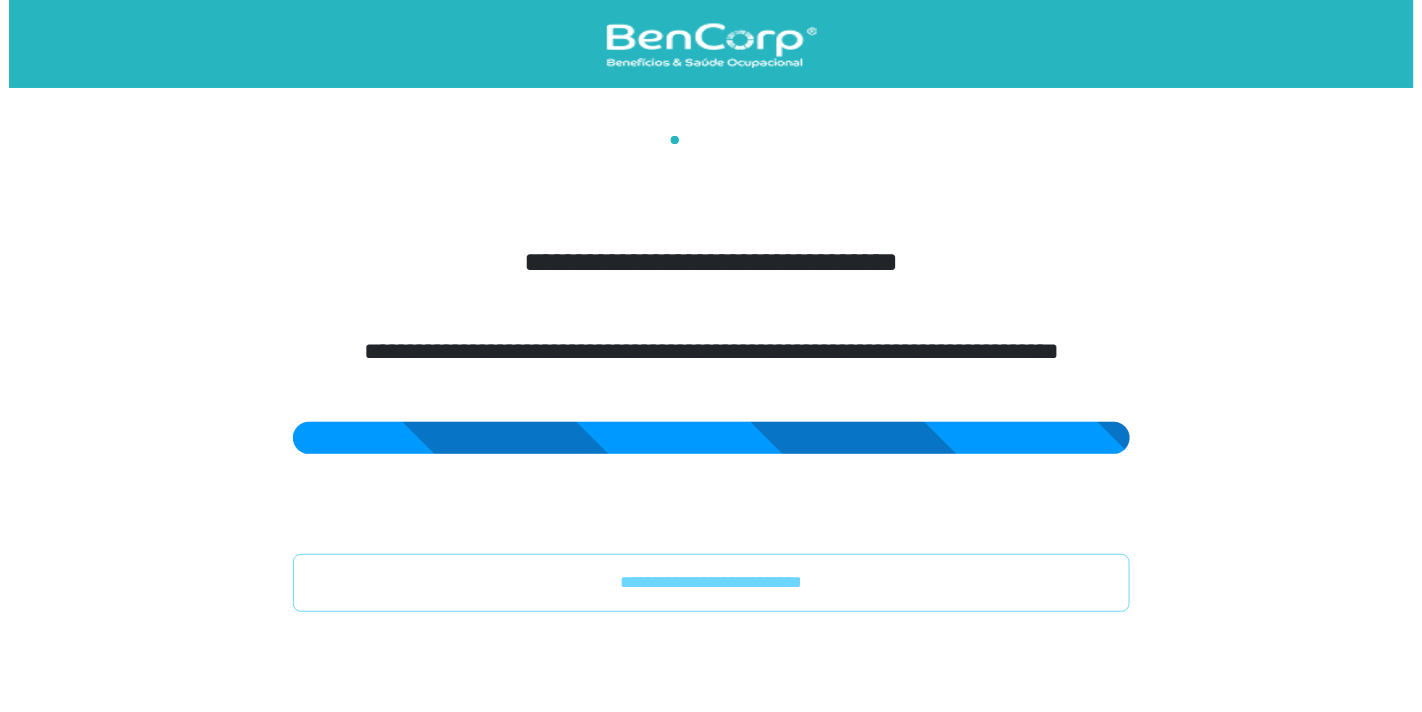 scroll, scrollTop: 0, scrollLeft: 0, axis: both 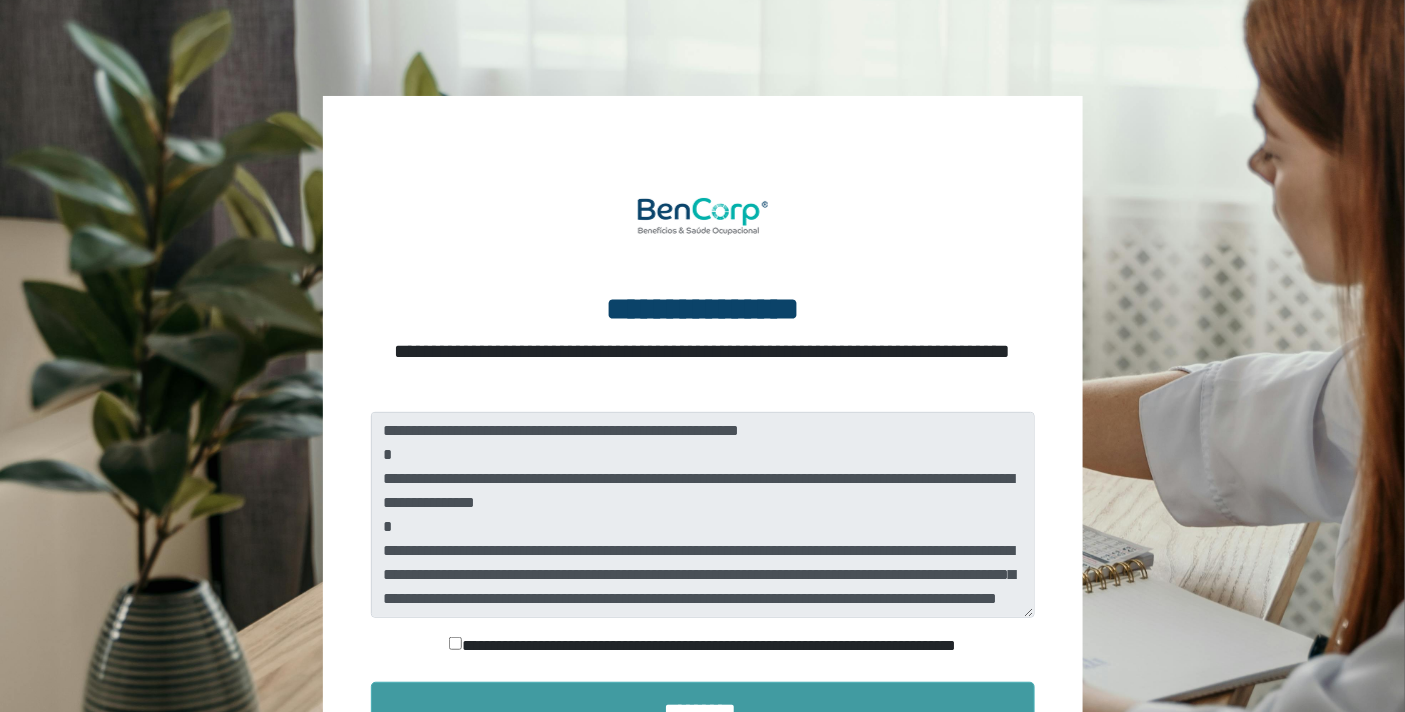 click on "*********" at bounding box center [703, 709] 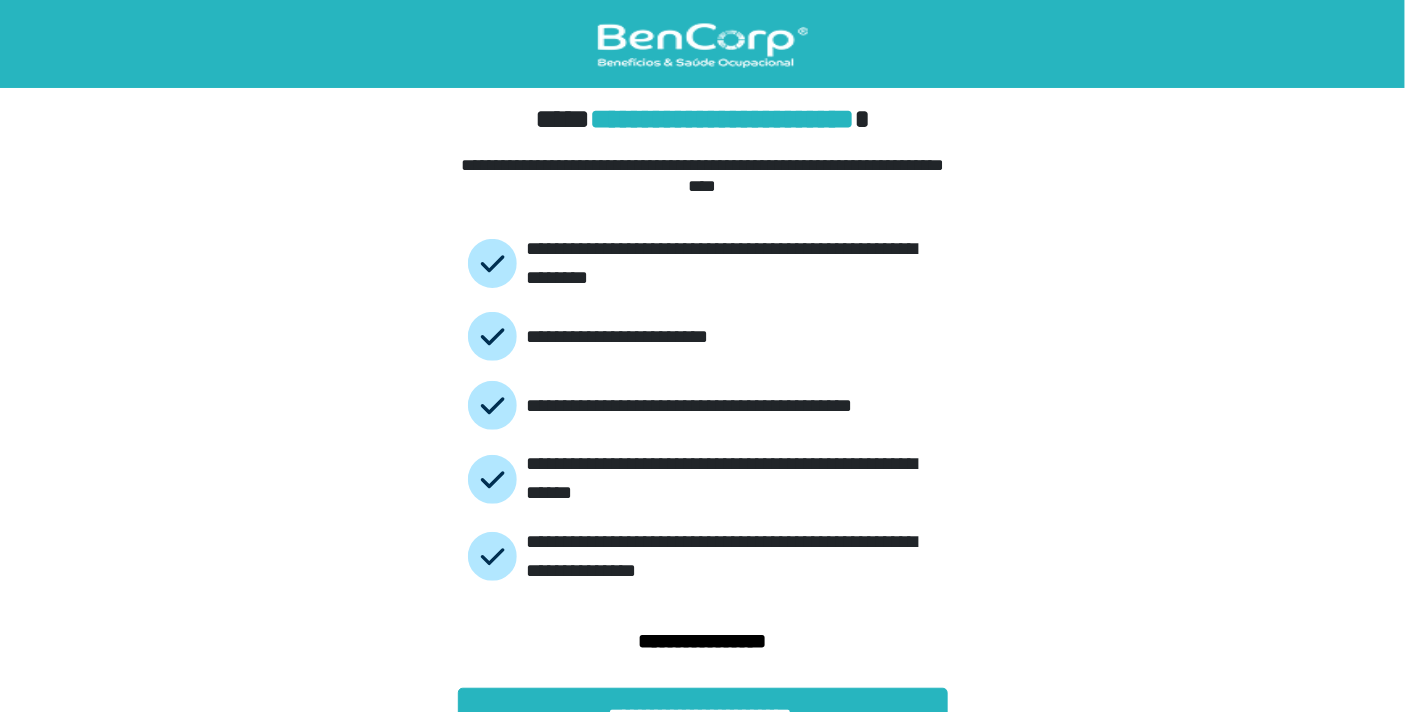 scroll, scrollTop: 30, scrollLeft: 0, axis: vertical 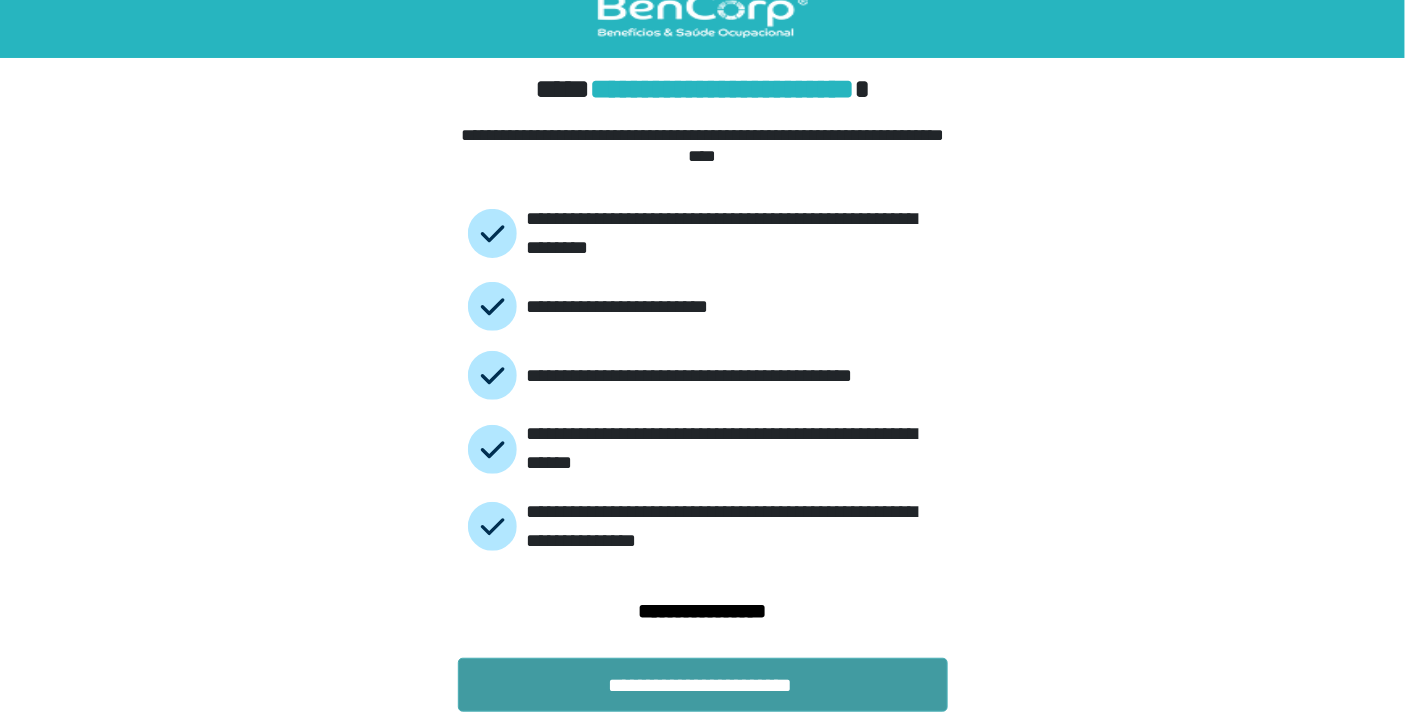 click on "**********" at bounding box center [703, 685] 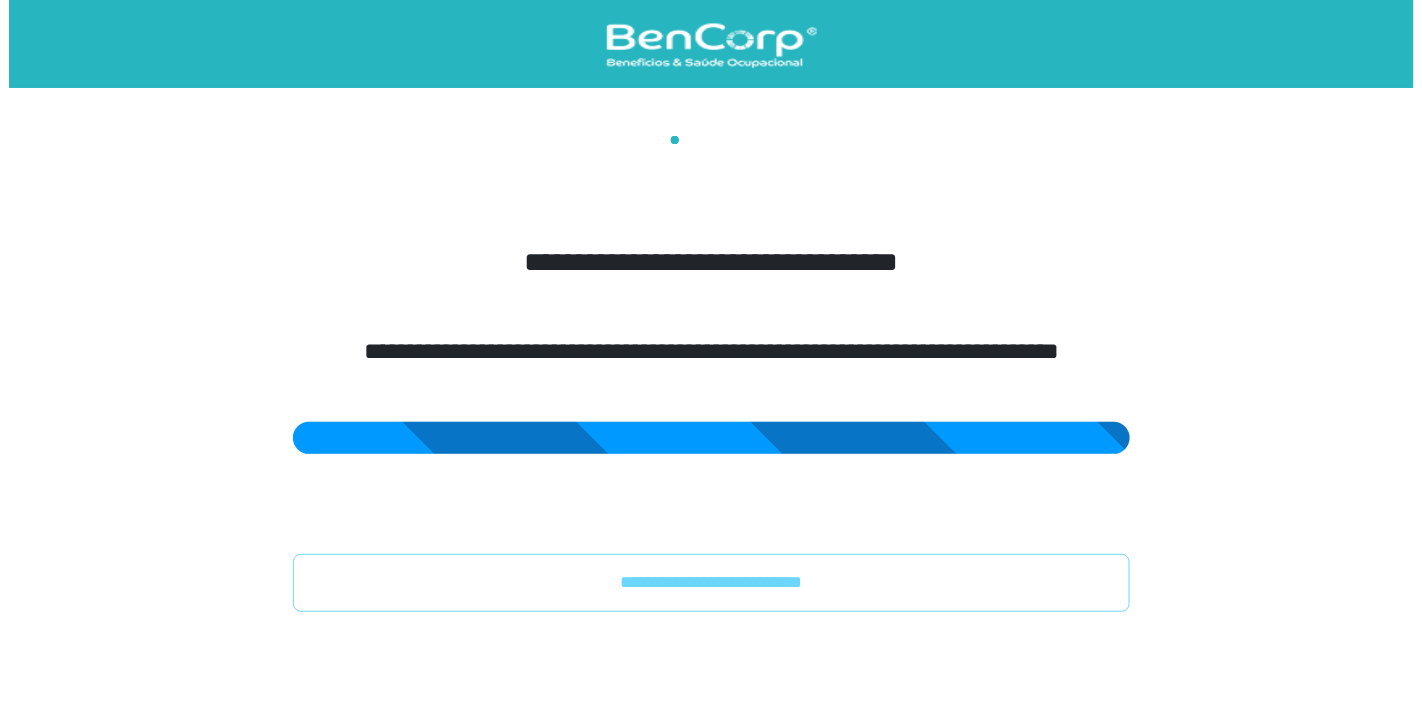 scroll, scrollTop: 0, scrollLeft: 0, axis: both 